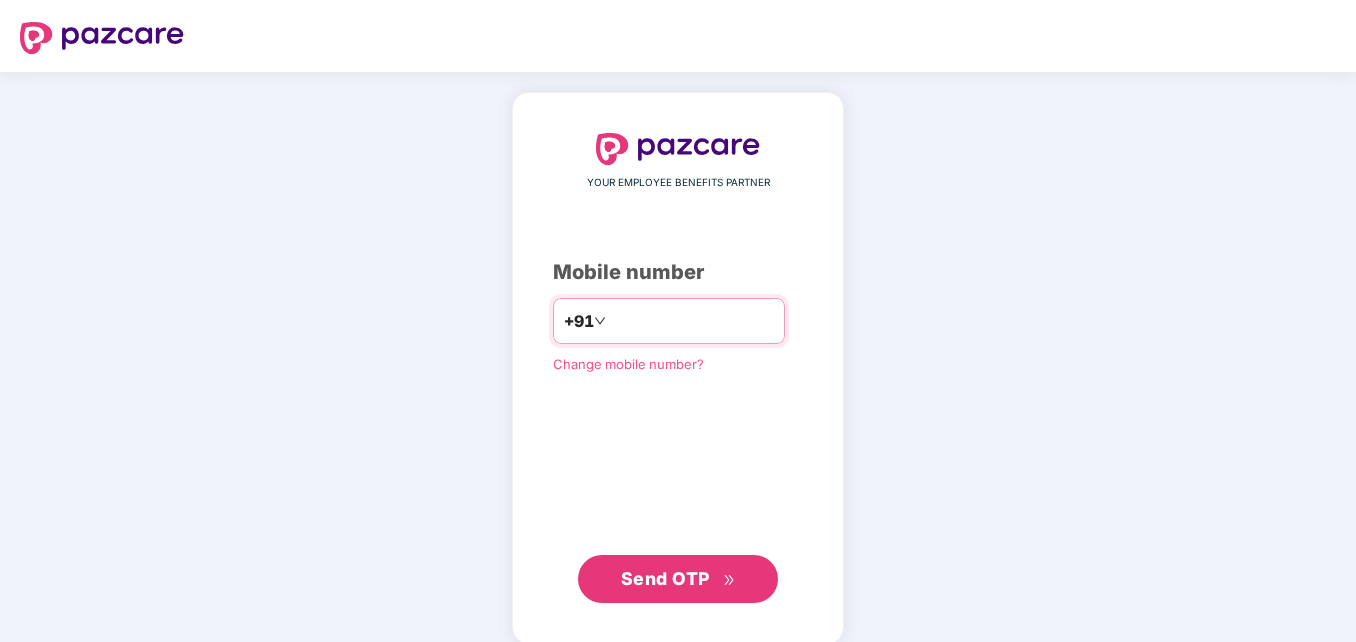 scroll, scrollTop: 0, scrollLeft: 0, axis: both 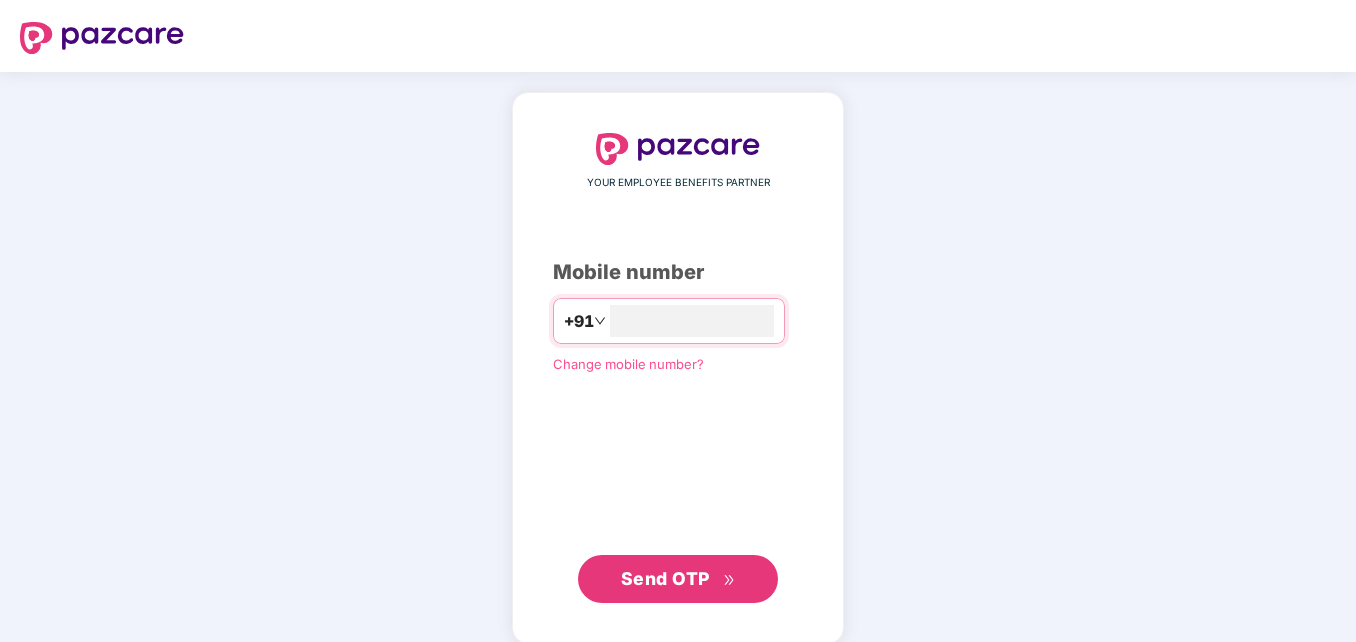 type on "**********" 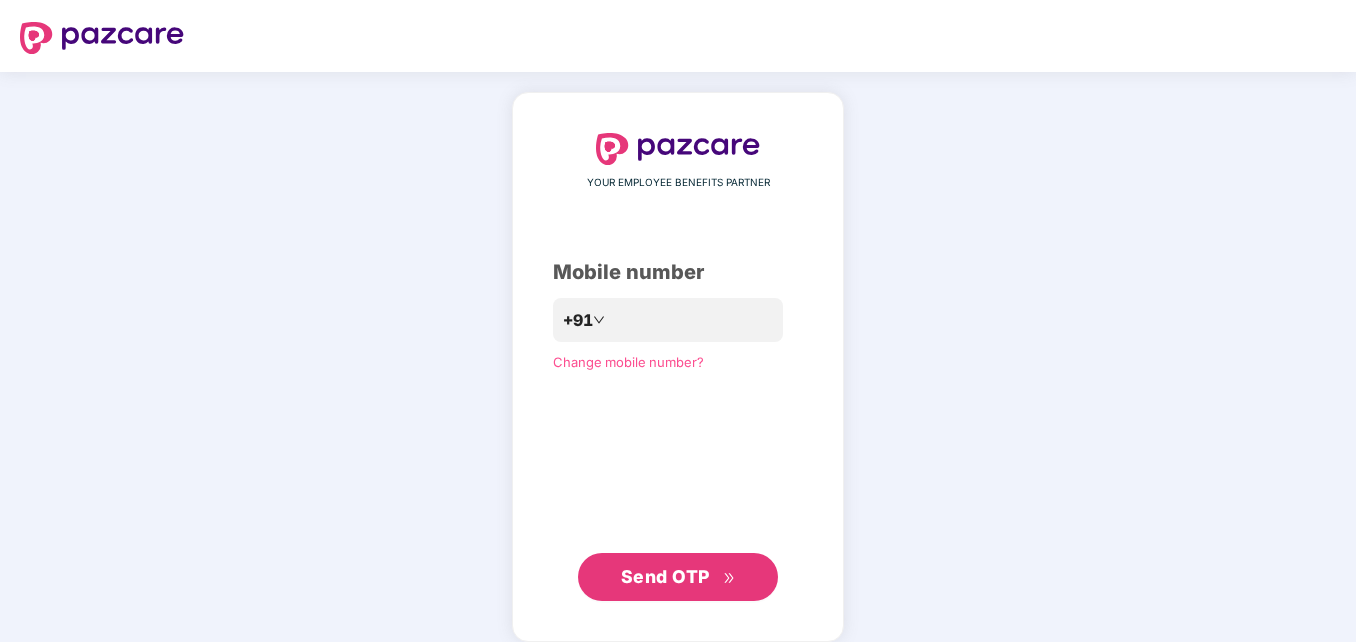 click on "Send OTP" at bounding box center [665, 576] 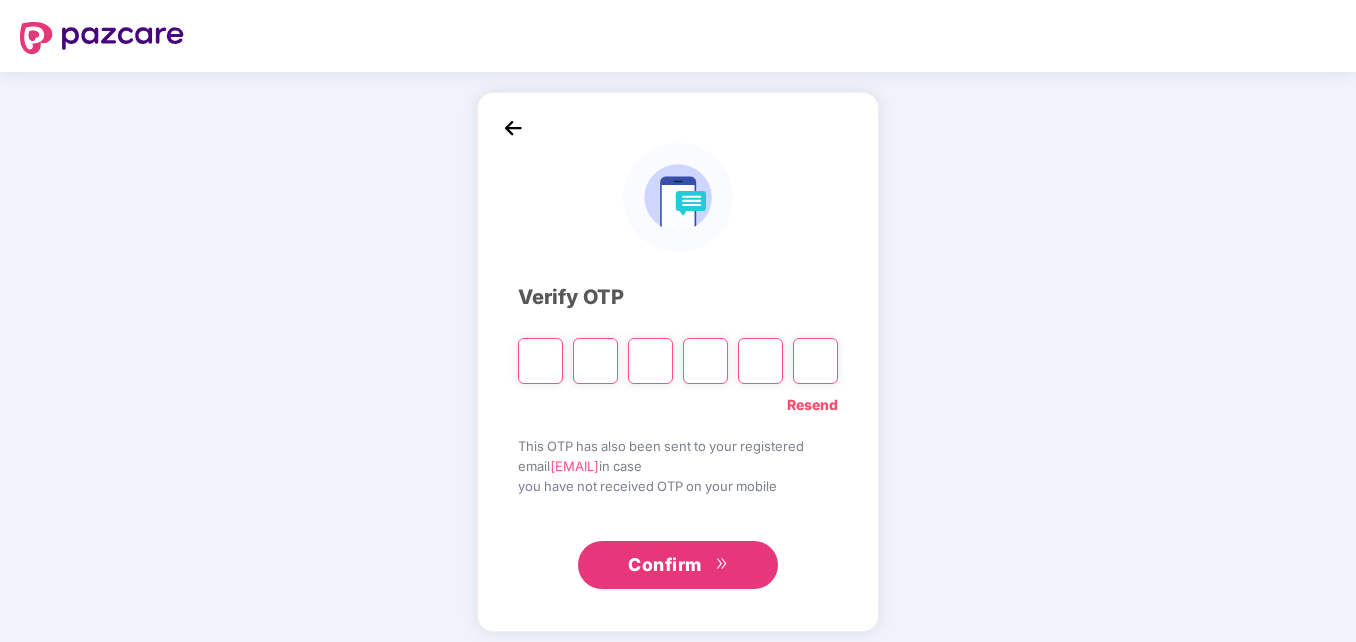 click at bounding box center (540, 361) 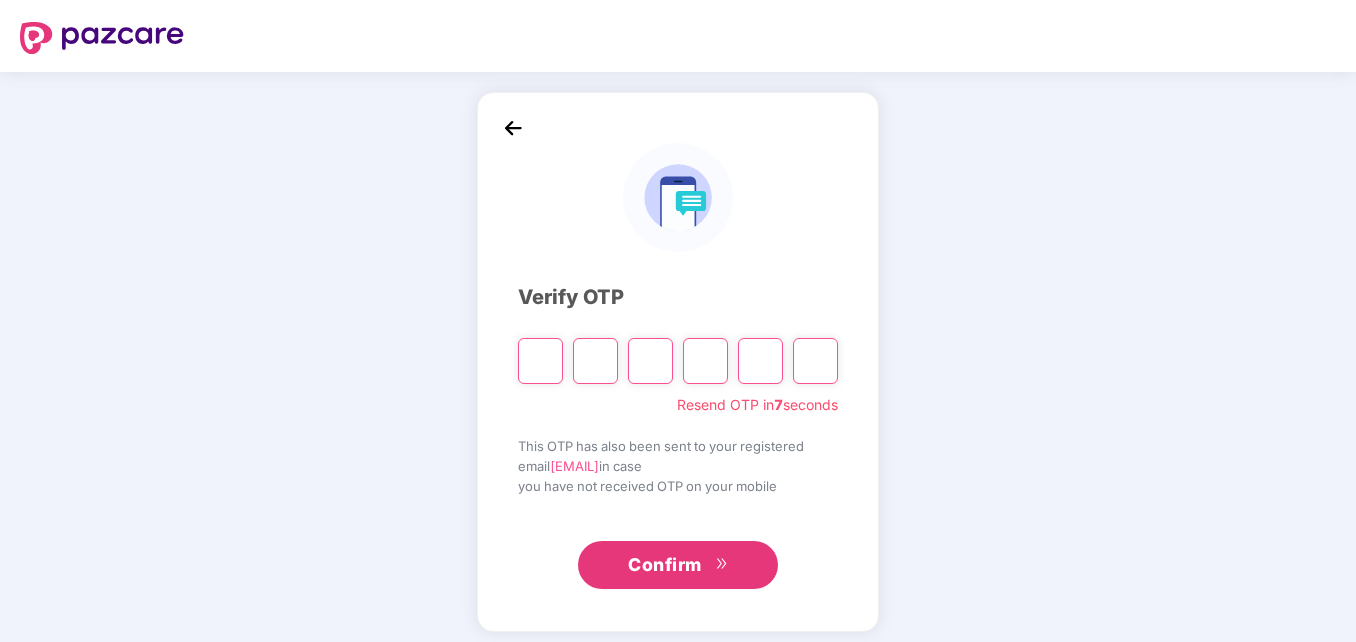 click at bounding box center [540, 361] 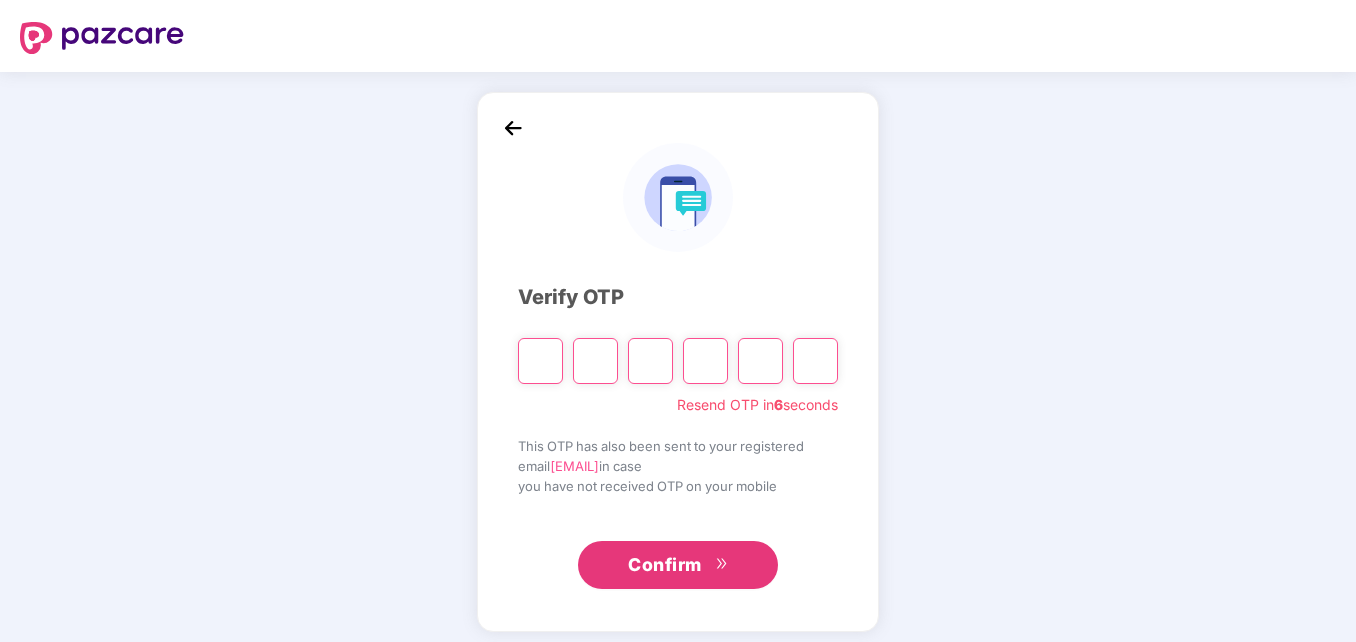 type on "*" 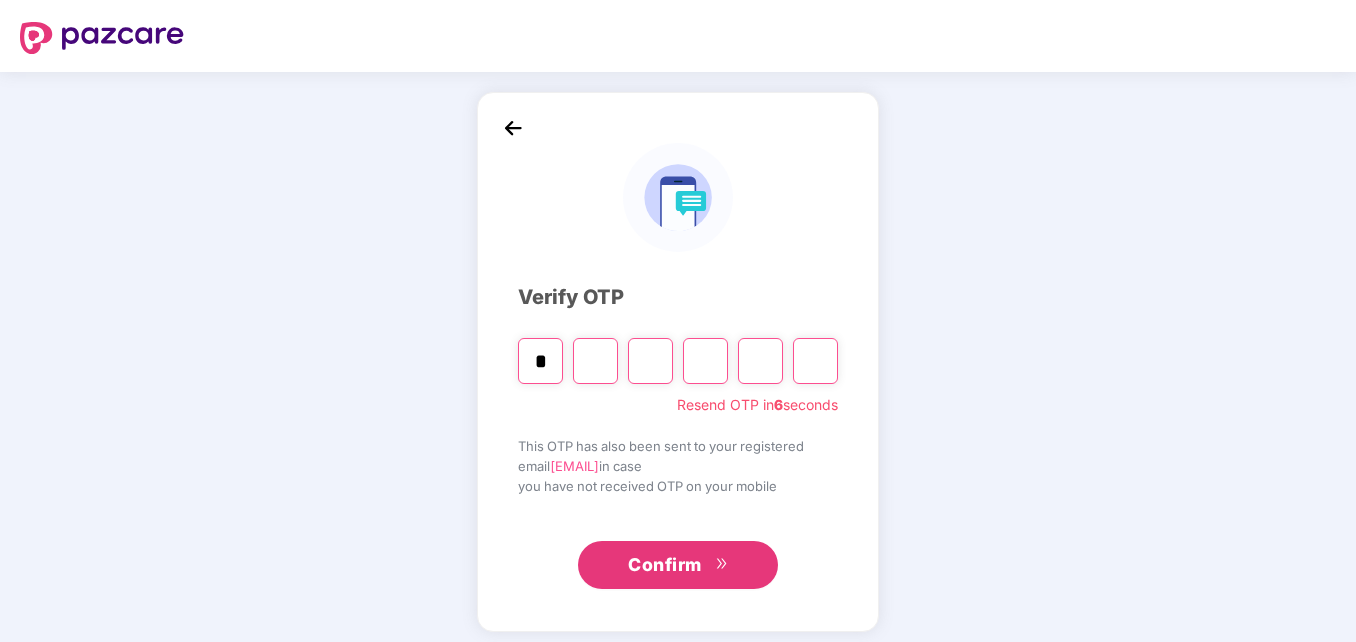 type on "*" 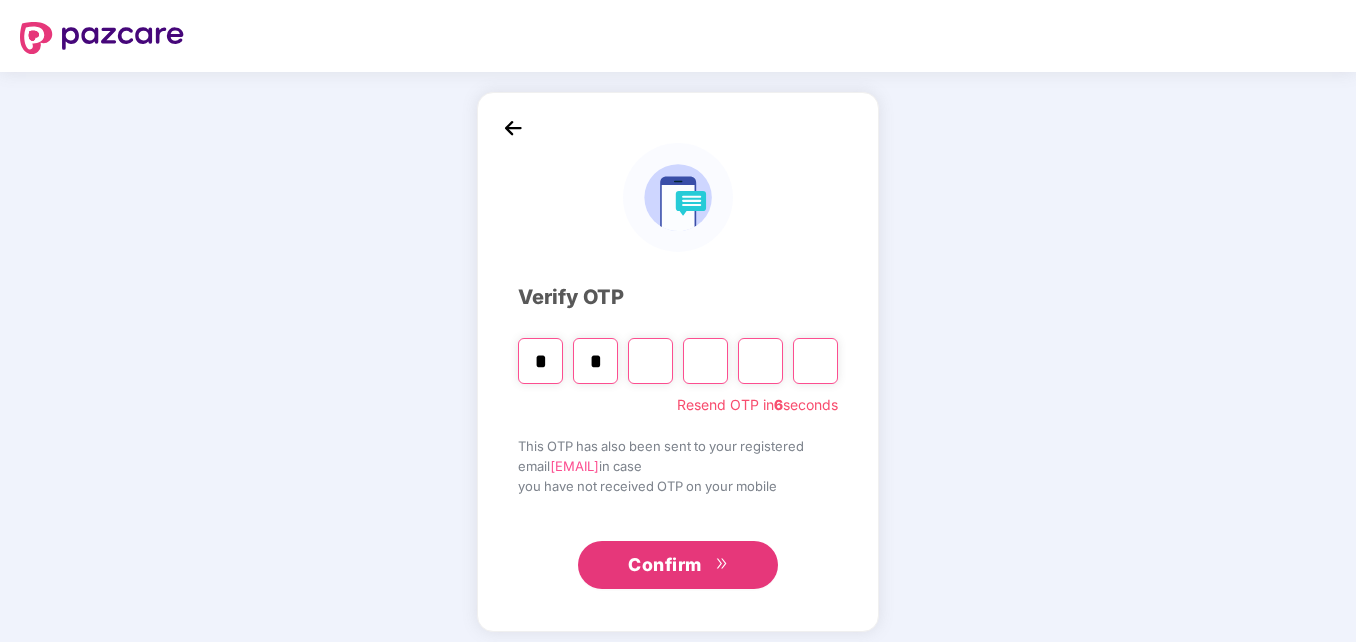 type on "*" 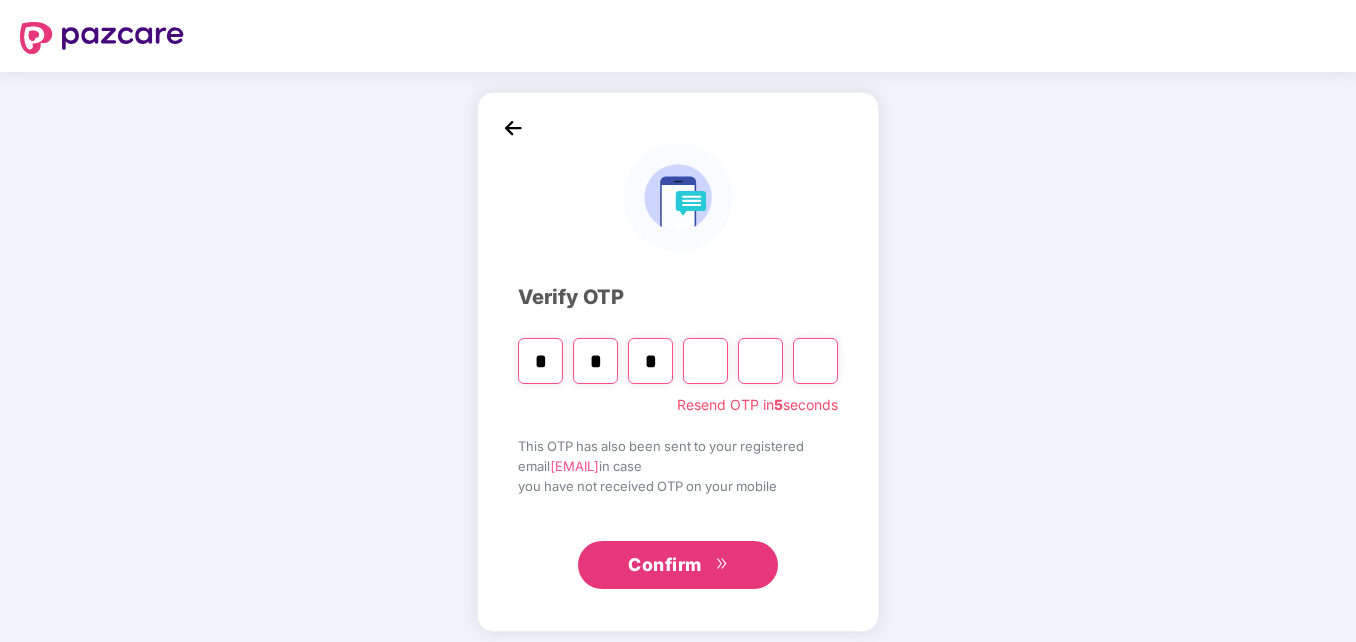 type on "*" 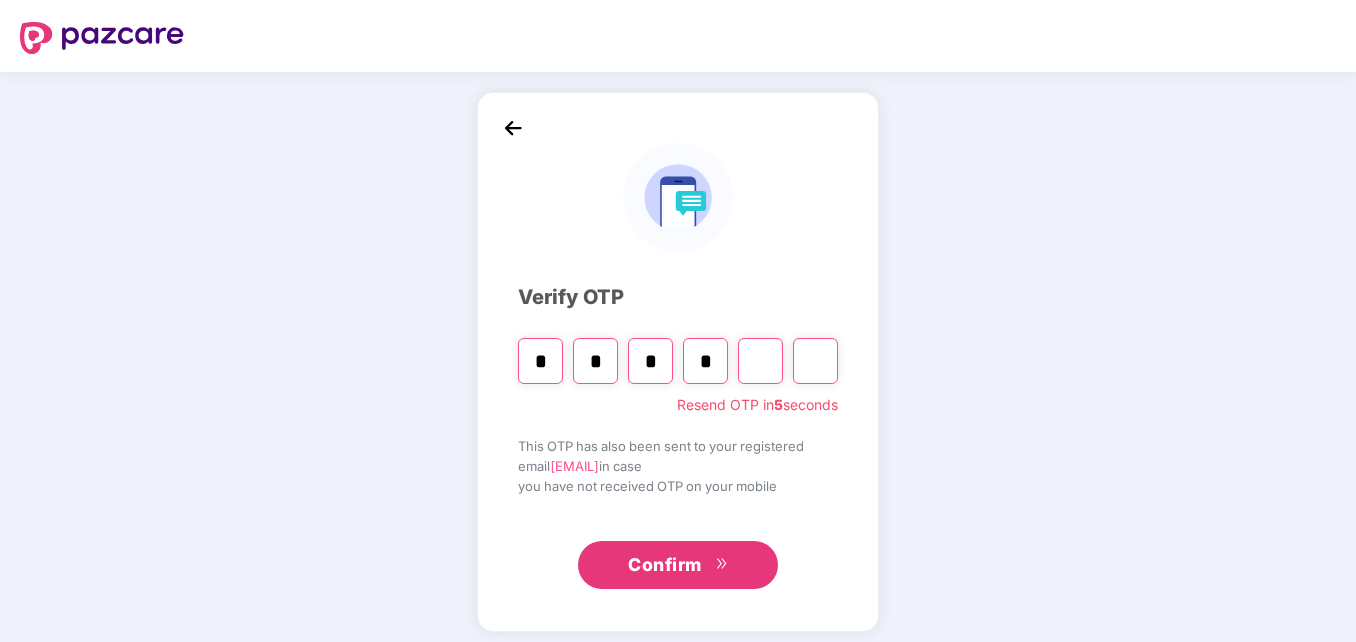 type on "*" 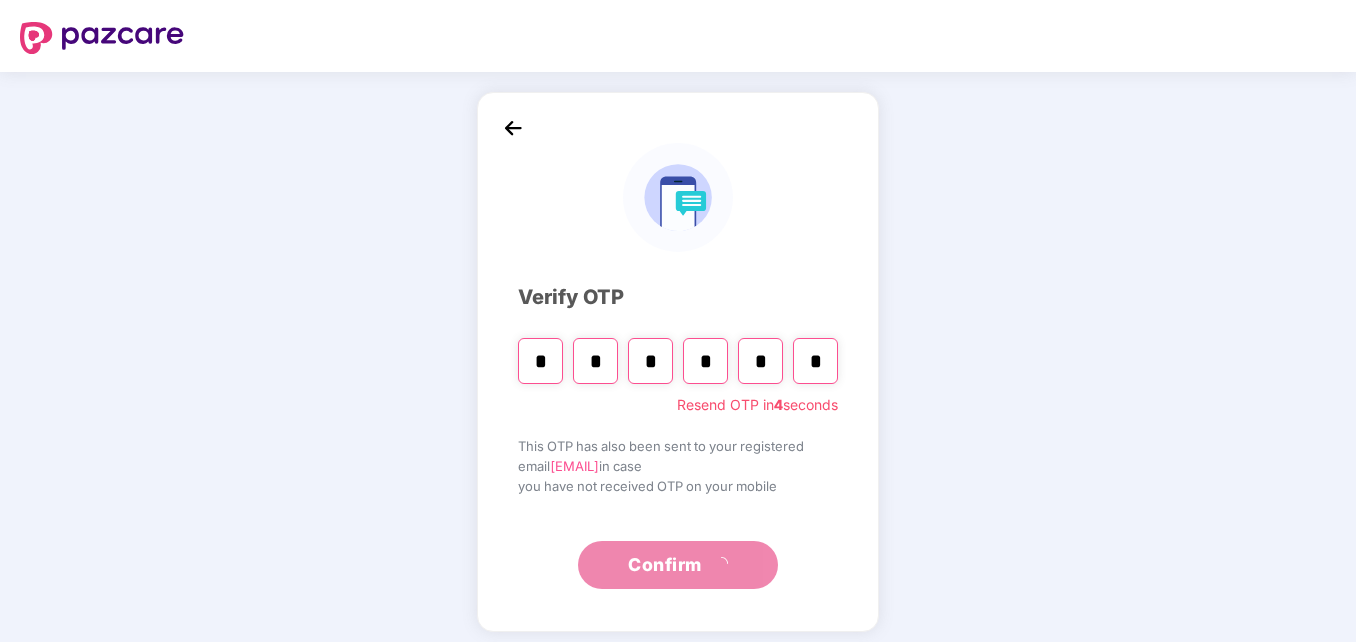 type on "*" 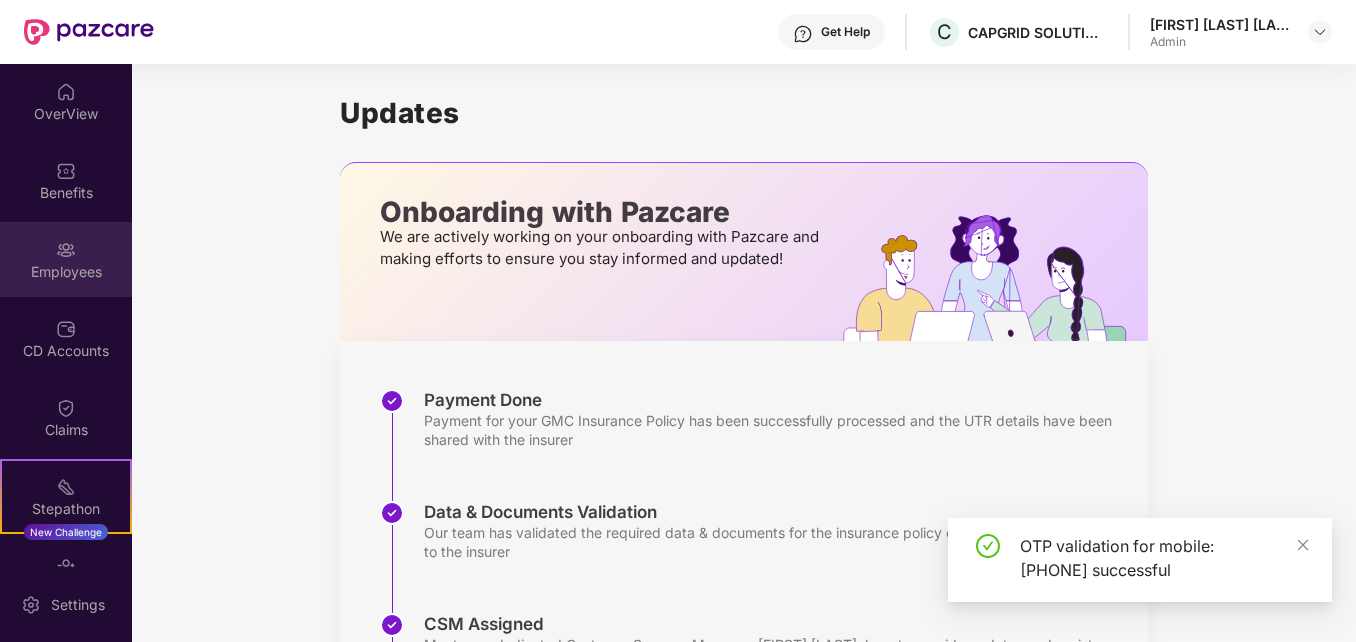 click on "Employees" at bounding box center [66, 272] 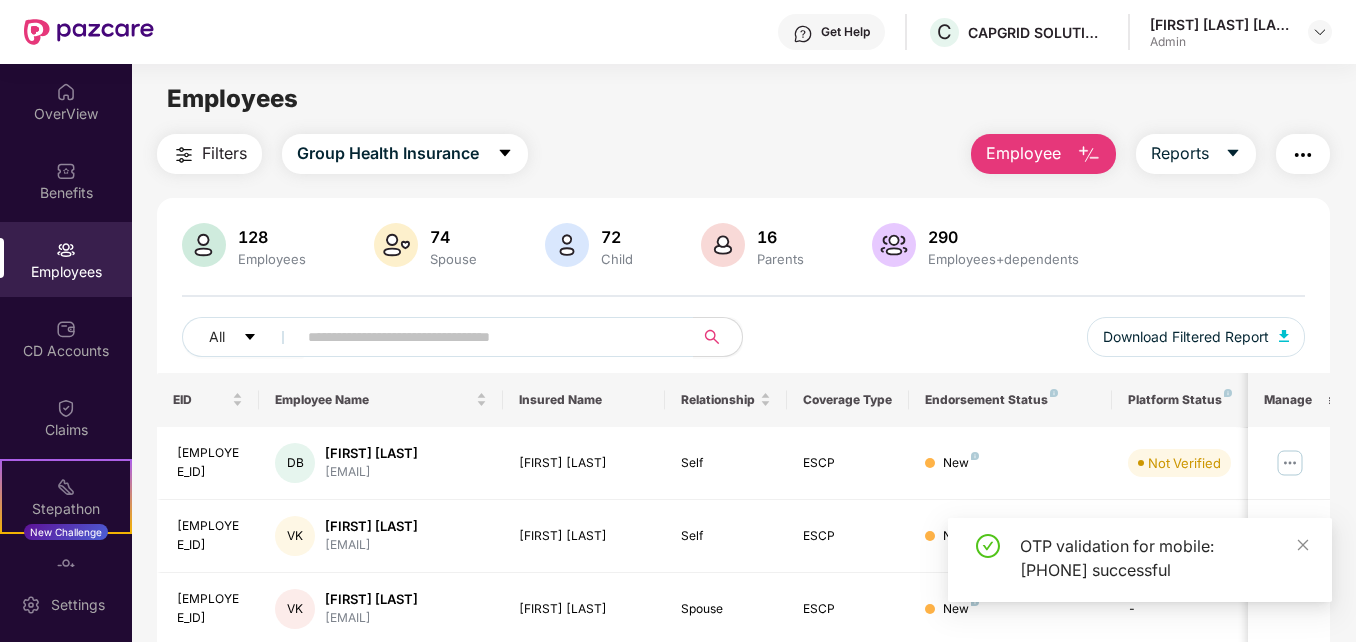 click on "Employee" at bounding box center [1023, 153] 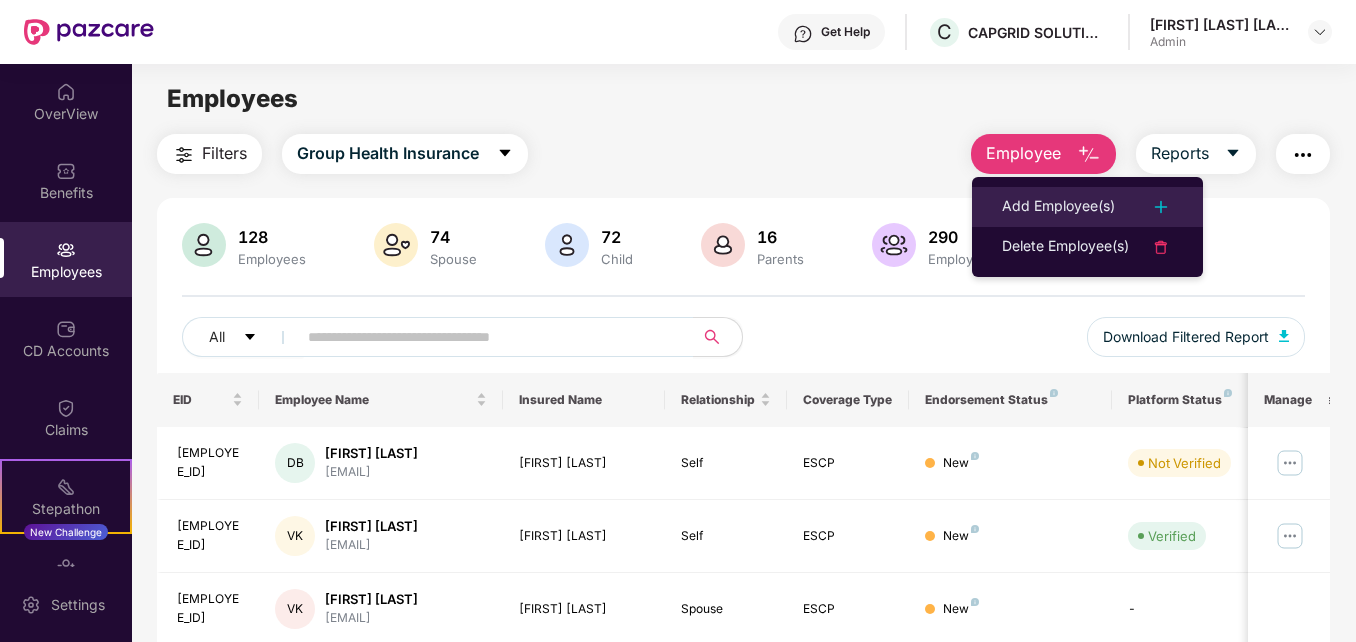 click on "Add Employee(s)" at bounding box center [1058, 207] 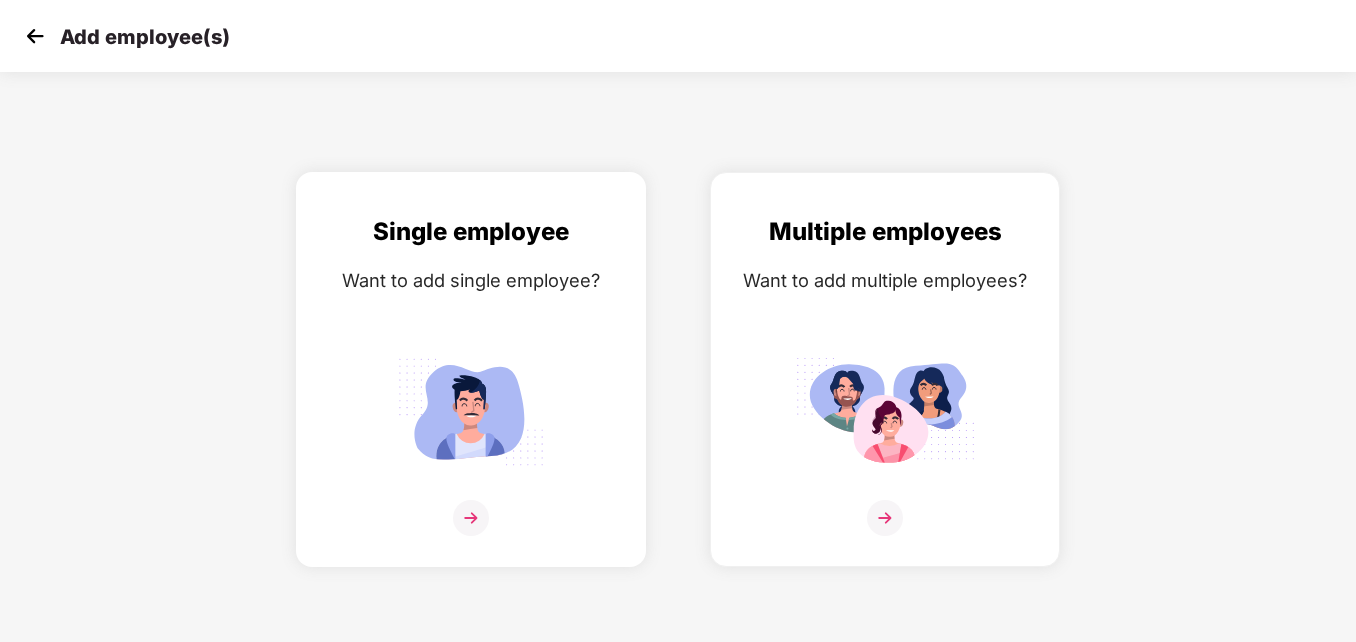 click on "Single employee Want to add single employee?" at bounding box center (471, 387) 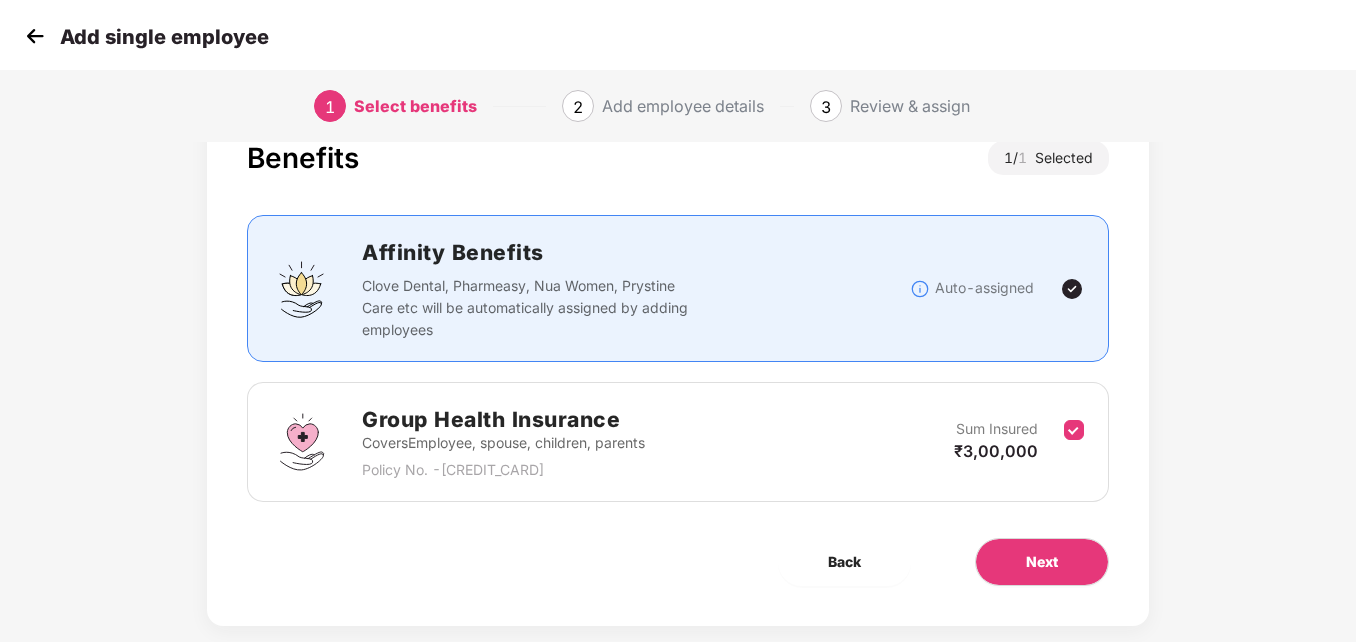 scroll, scrollTop: 97, scrollLeft: 0, axis: vertical 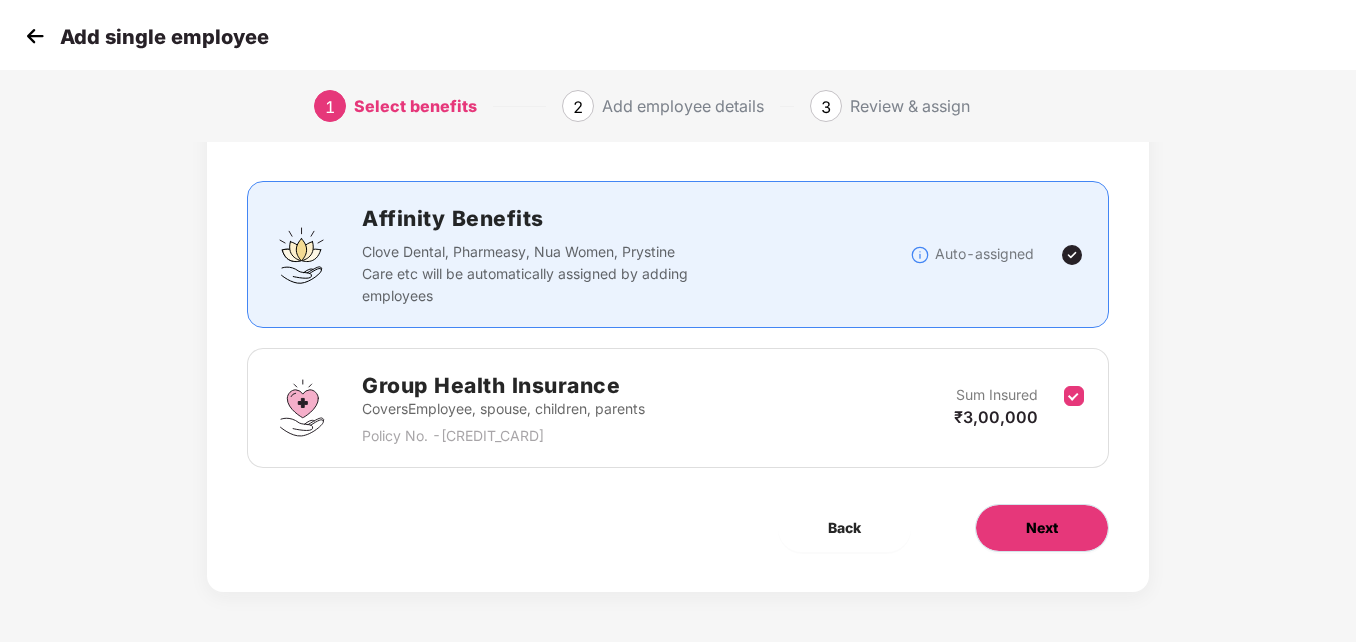 click on "Next" at bounding box center [1042, 528] 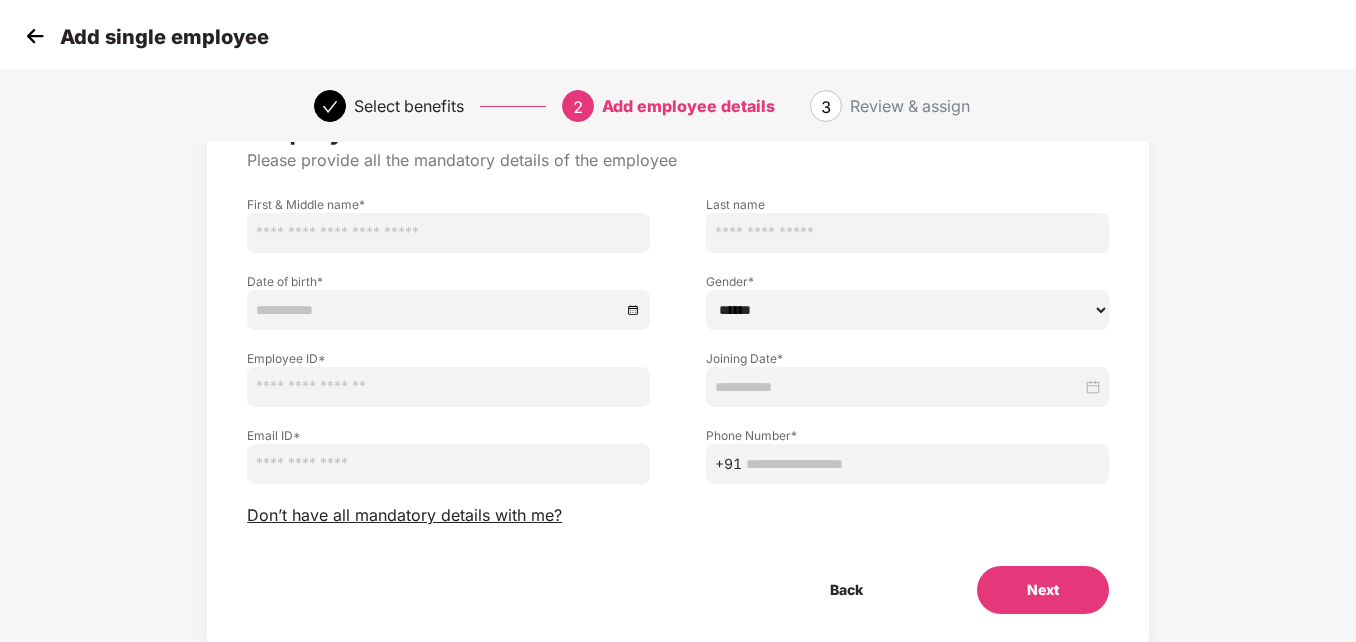 scroll, scrollTop: 0, scrollLeft: 0, axis: both 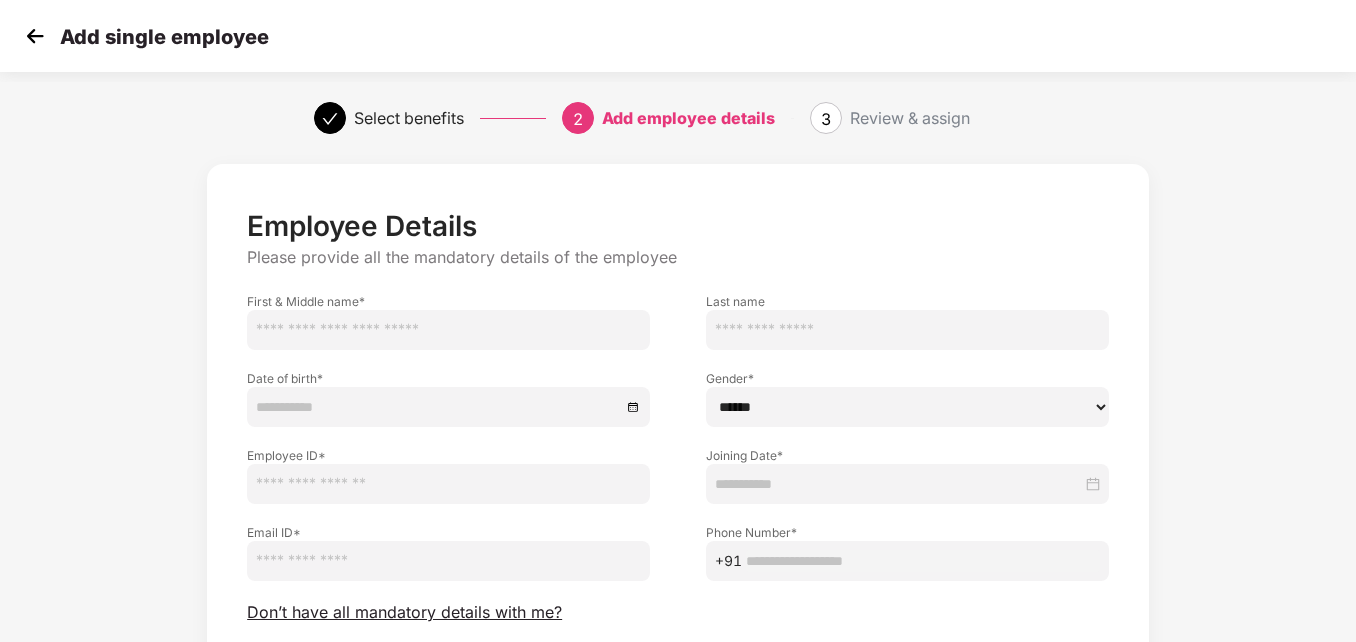 click at bounding box center [448, 330] 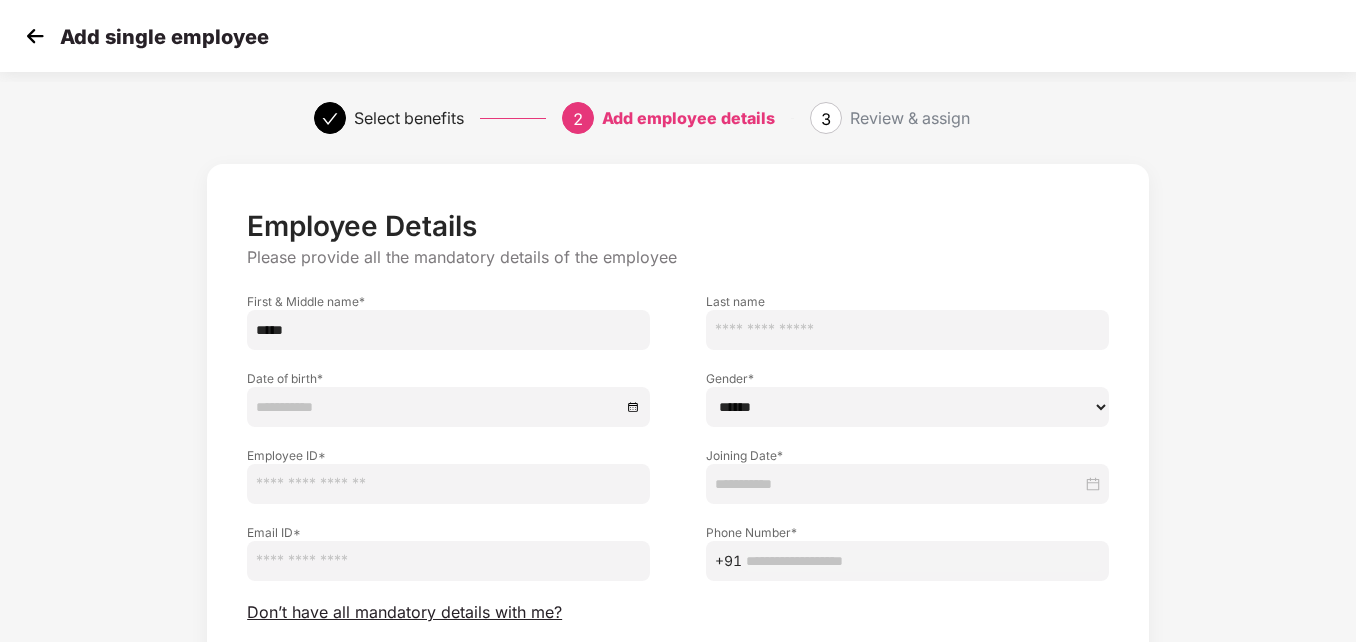 type on "*****" 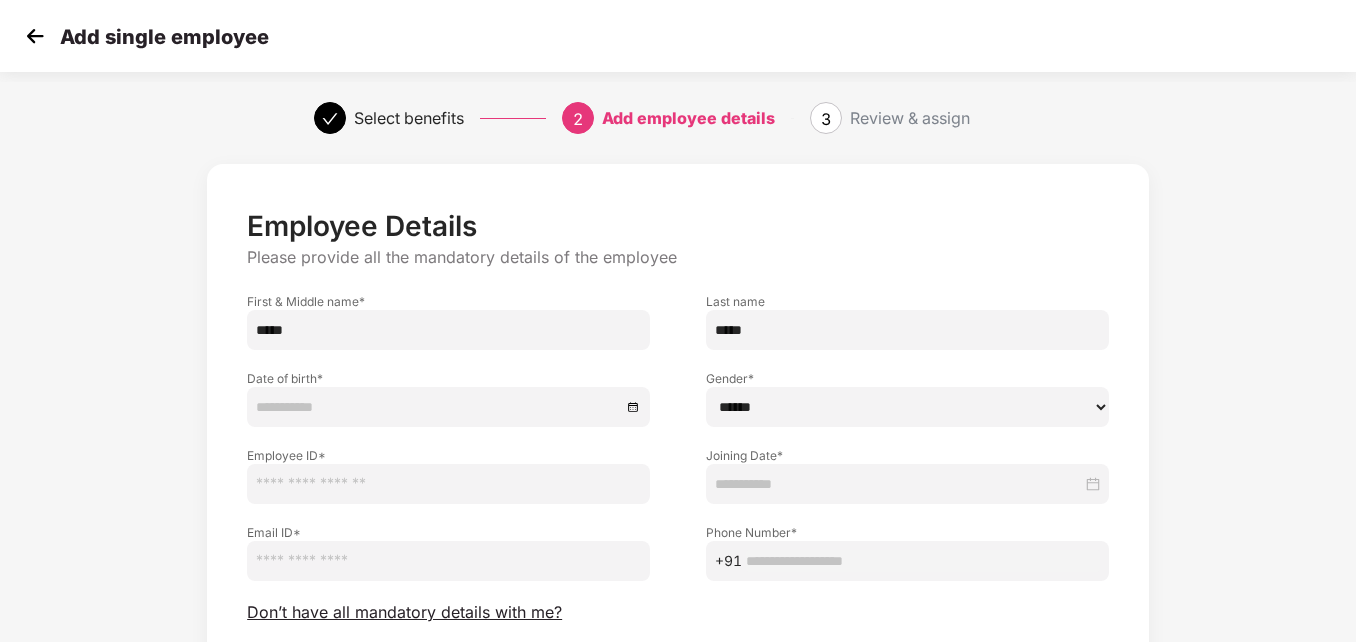 type on "*****" 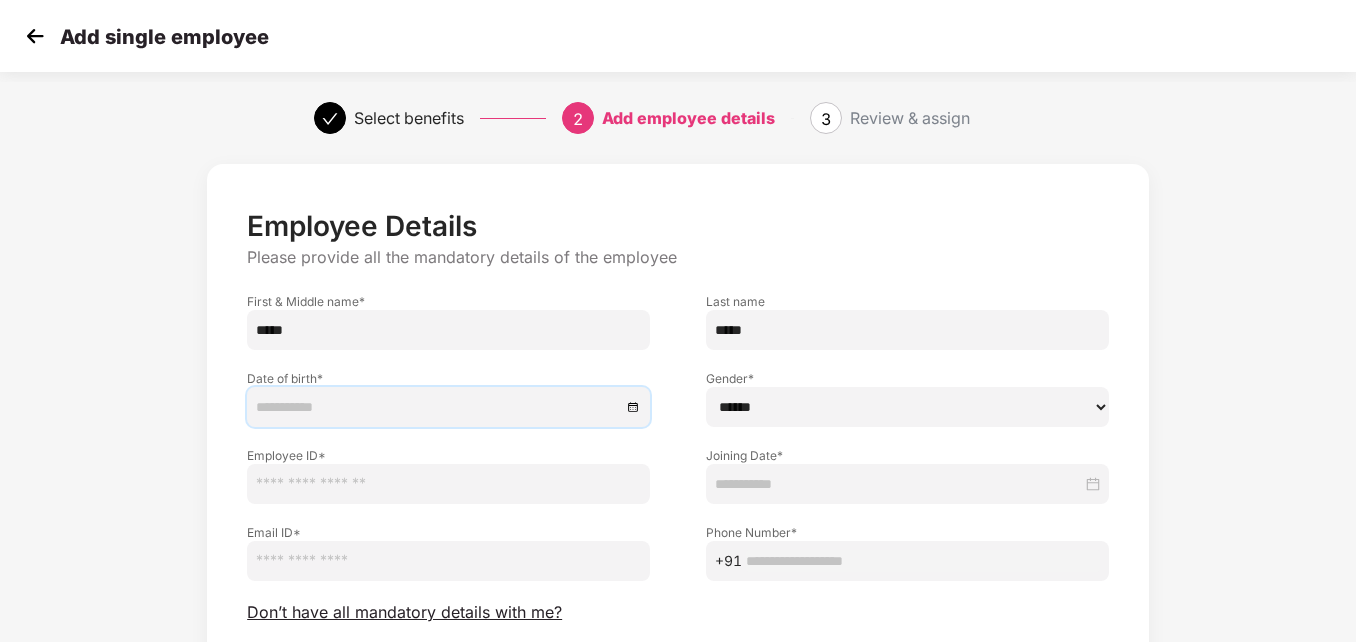 click at bounding box center (438, 407) 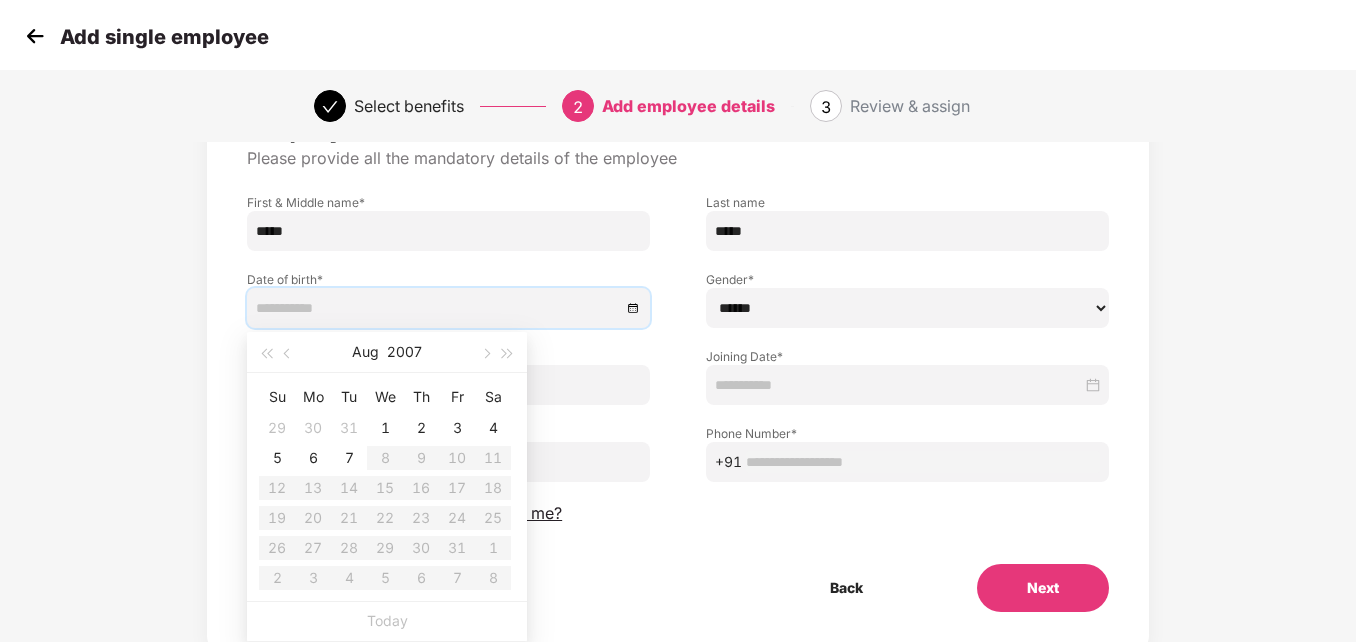 type on "**********" 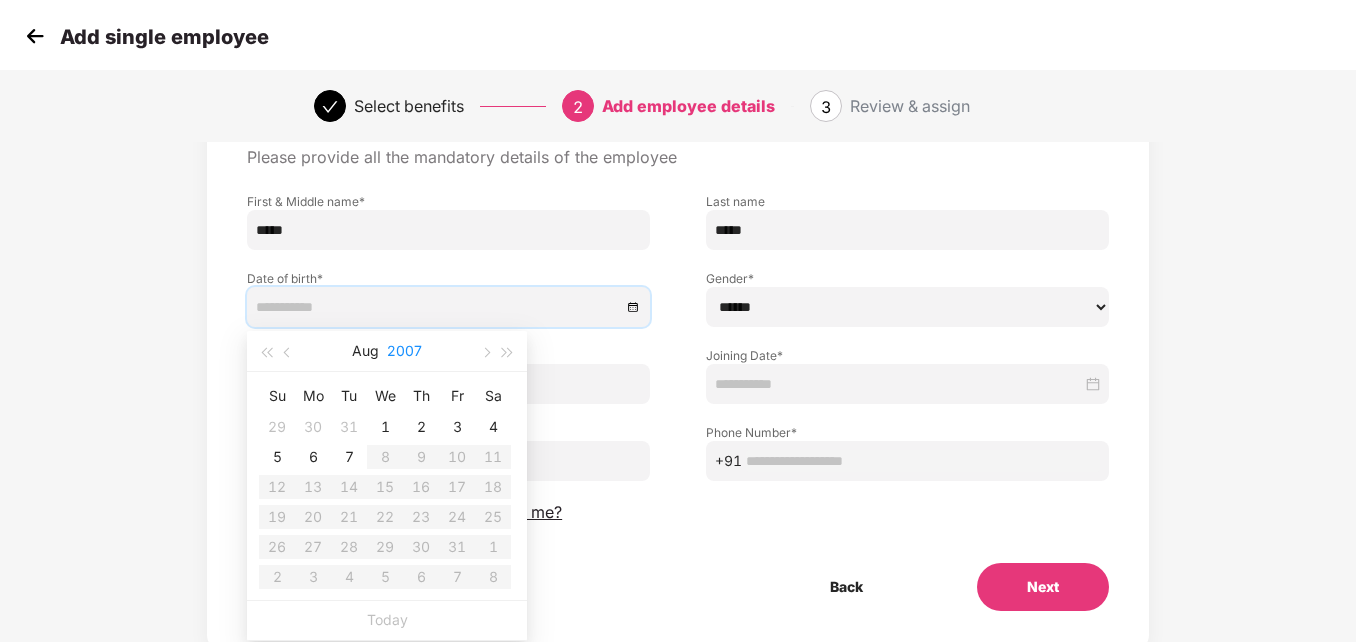 click on "2007" at bounding box center (404, 351) 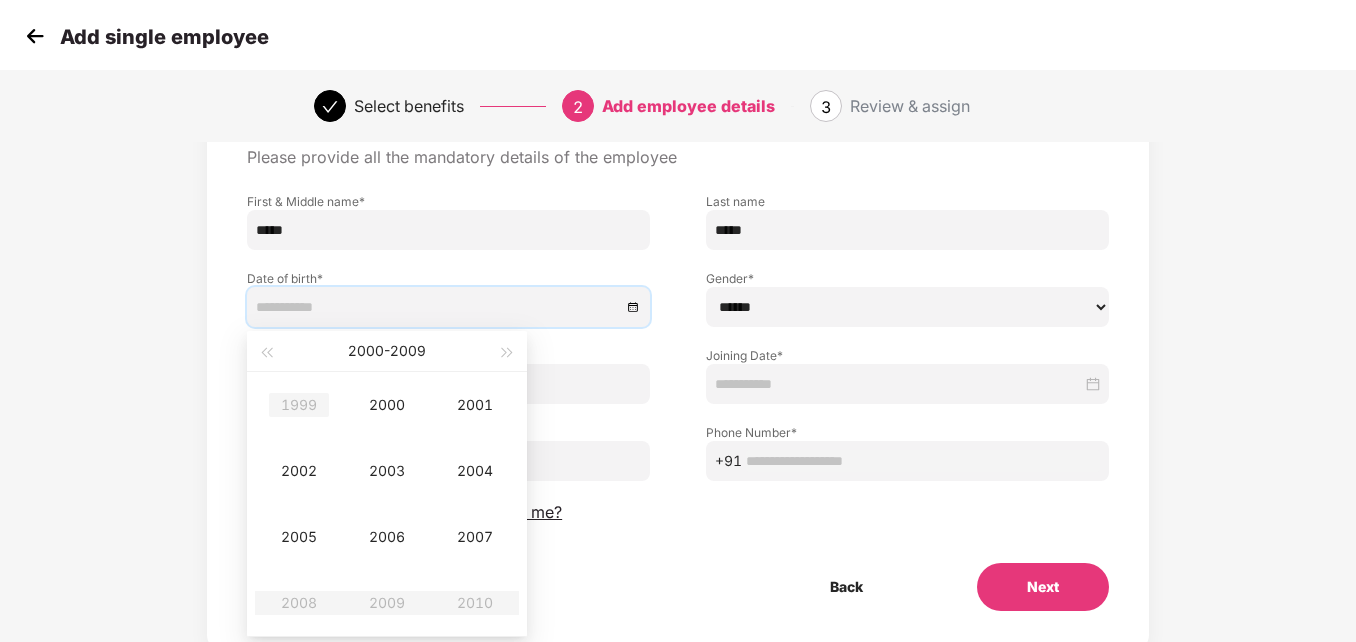 type on "**********" 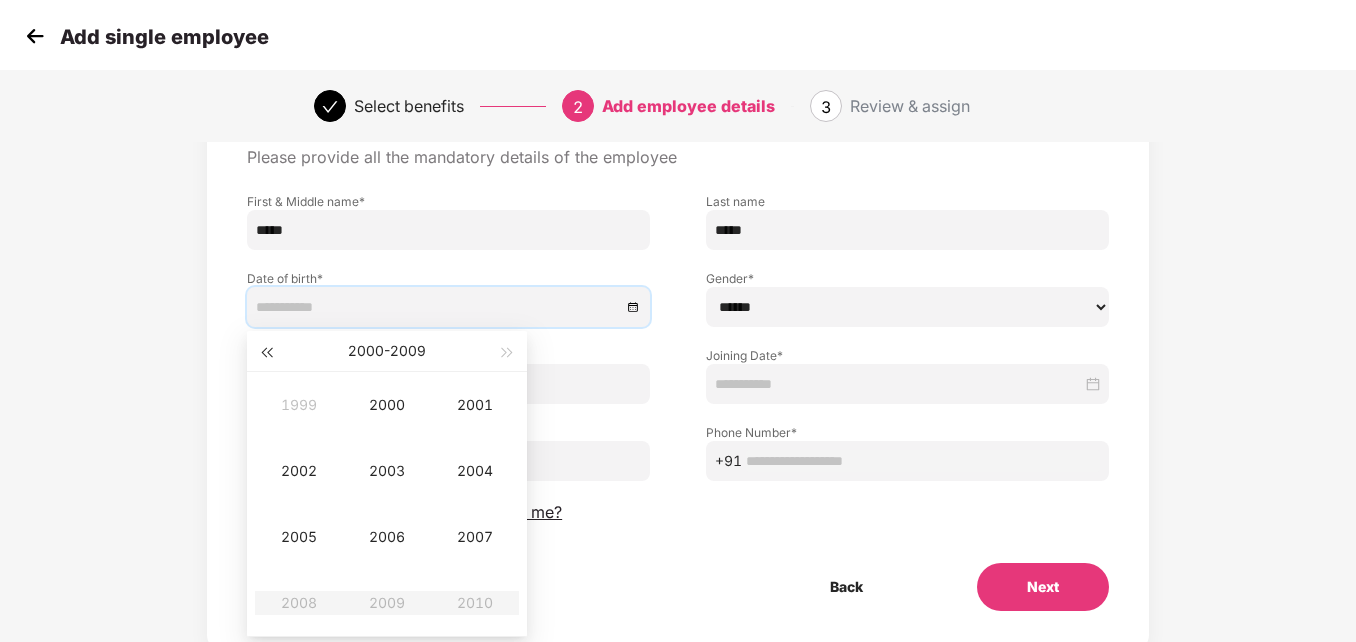 click at bounding box center (266, 351) 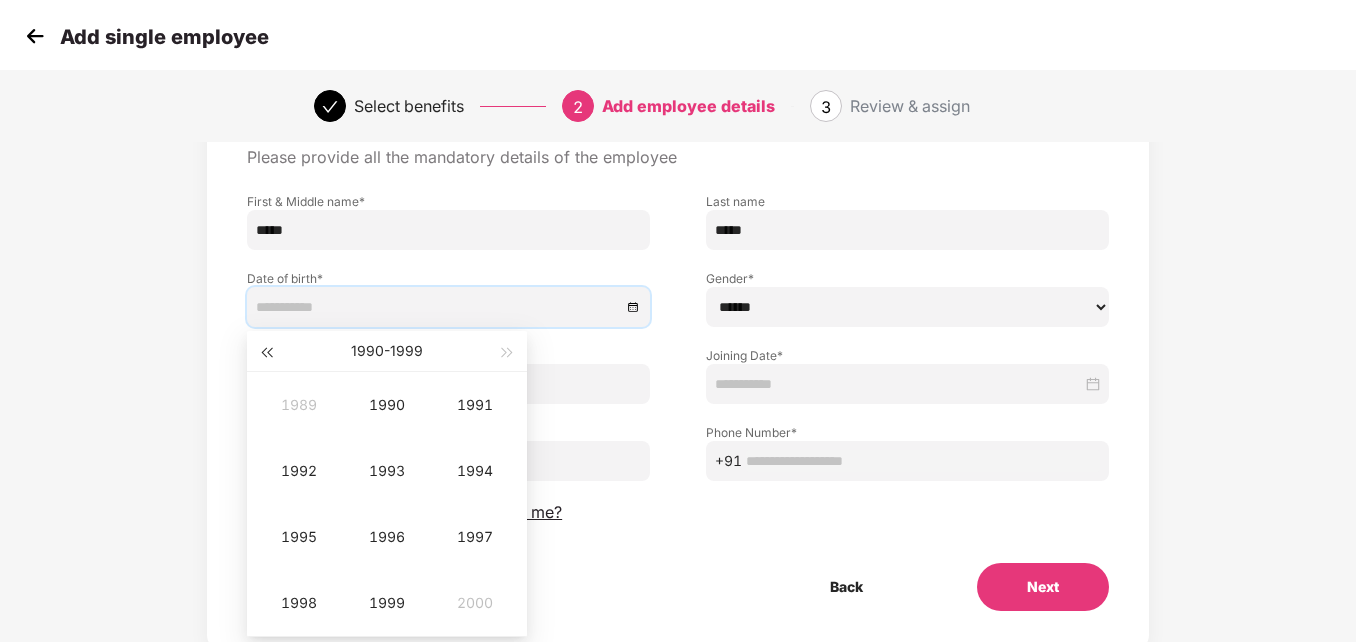 click at bounding box center (266, 351) 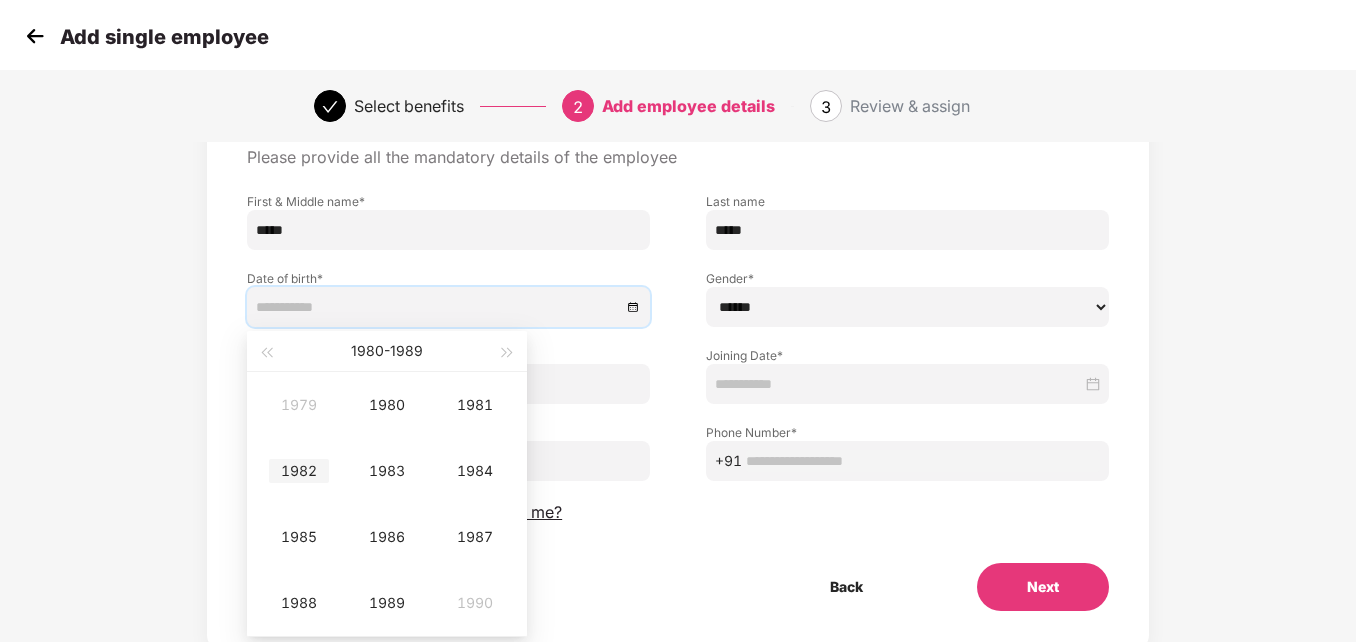 type on "**********" 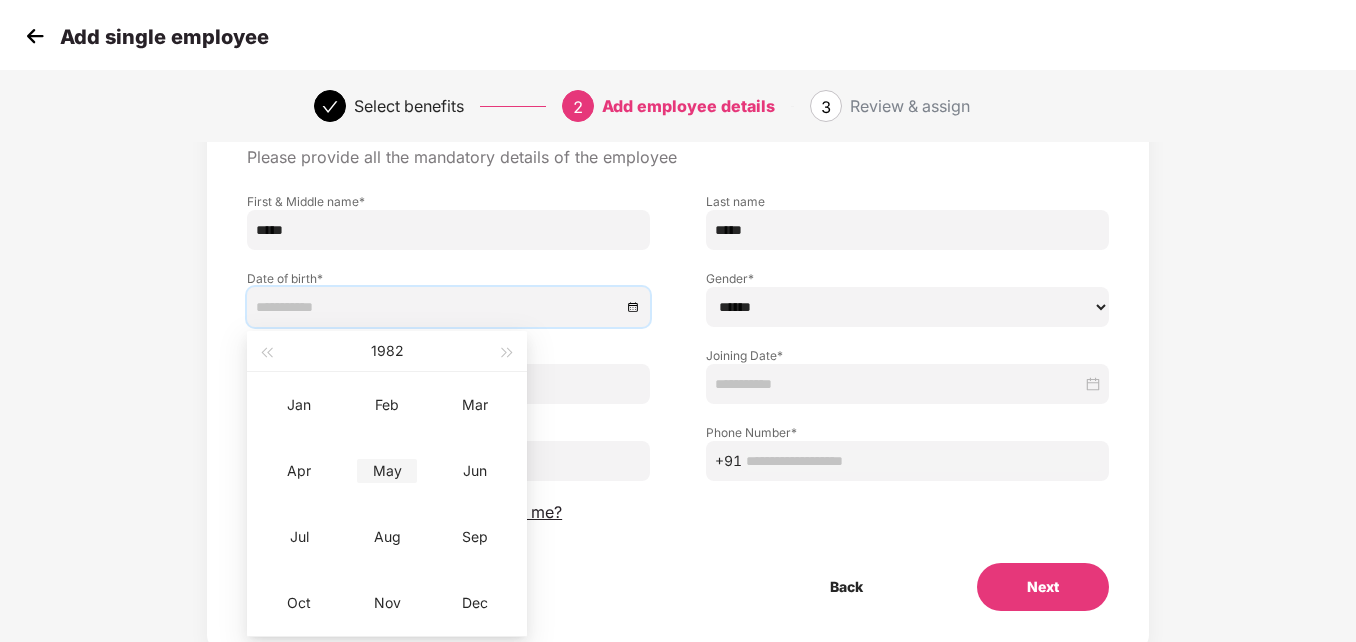 type on "**********" 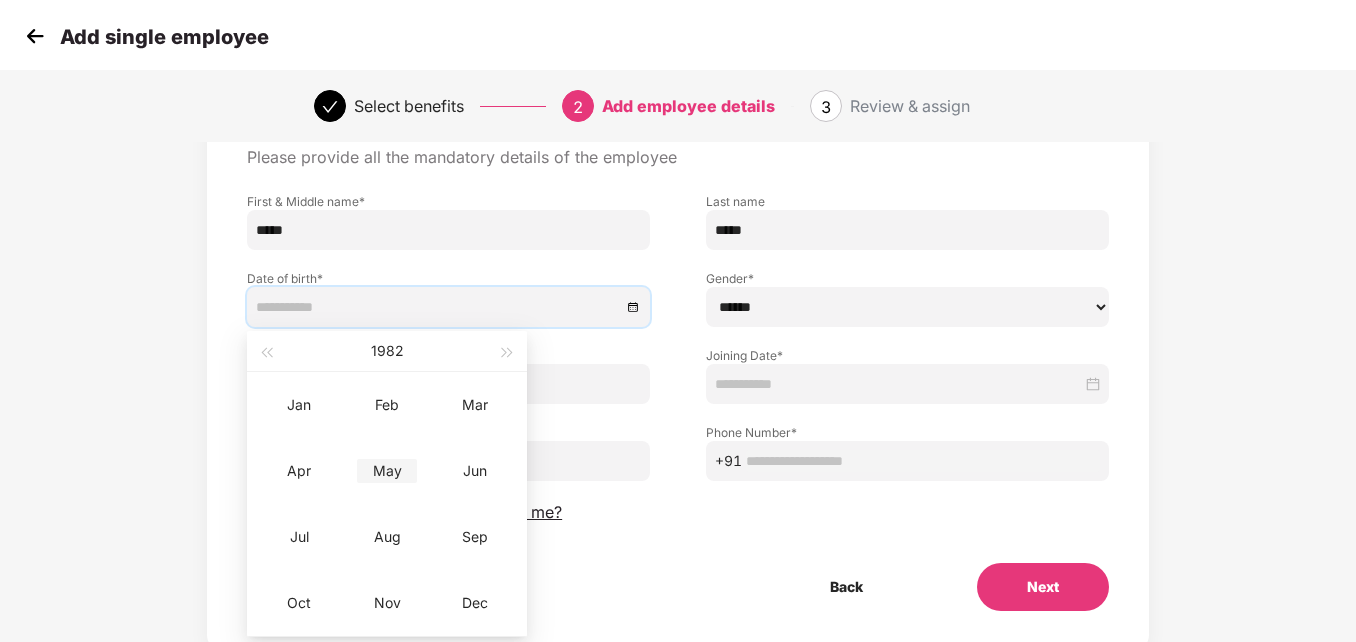 click on "May" at bounding box center [387, 471] 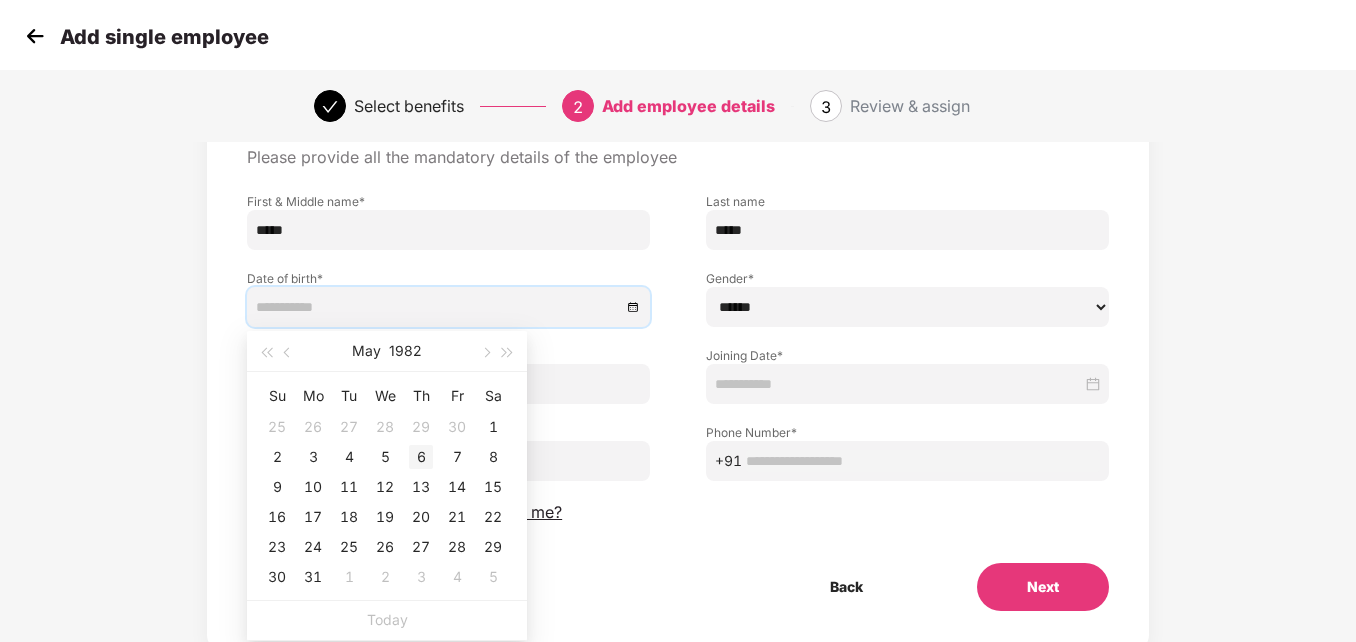 type on "**********" 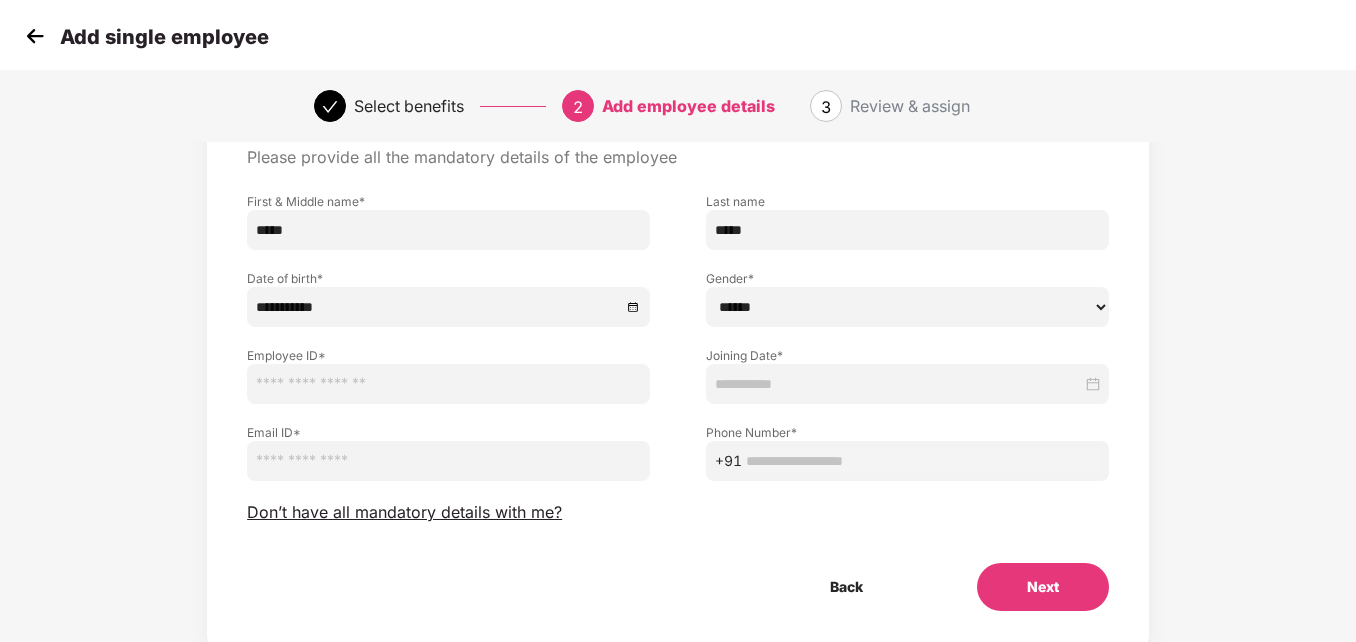 click at bounding box center [448, 384] 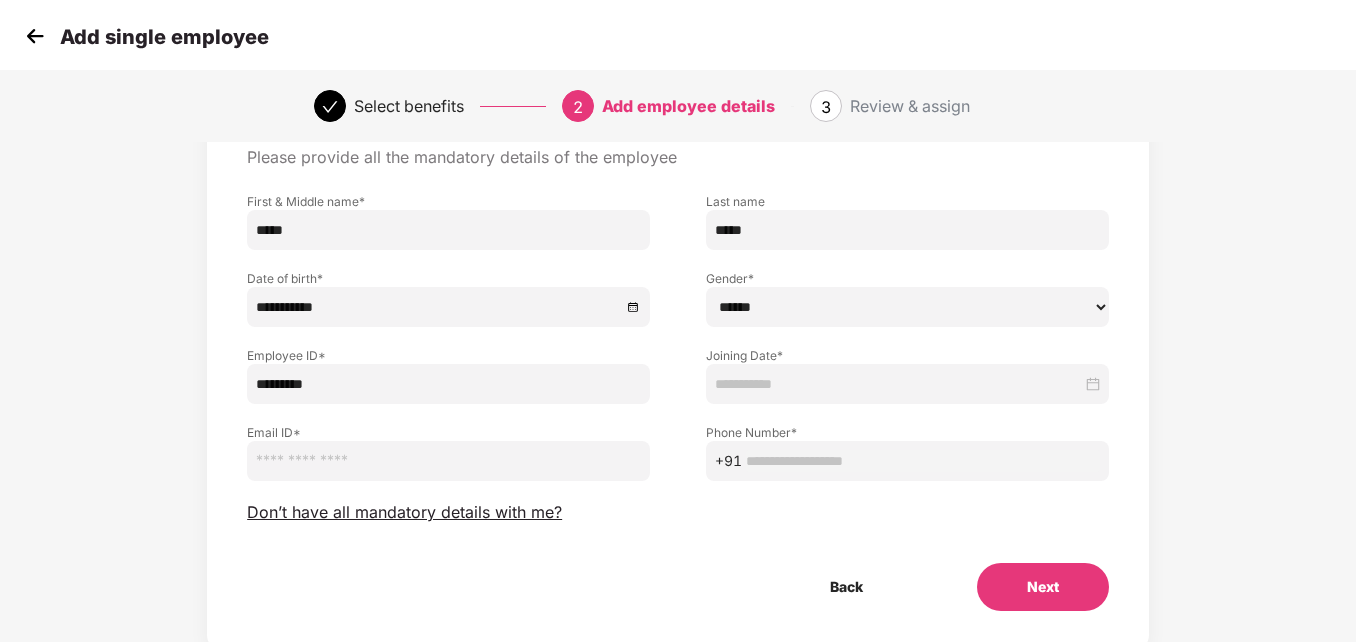 type on "*********" 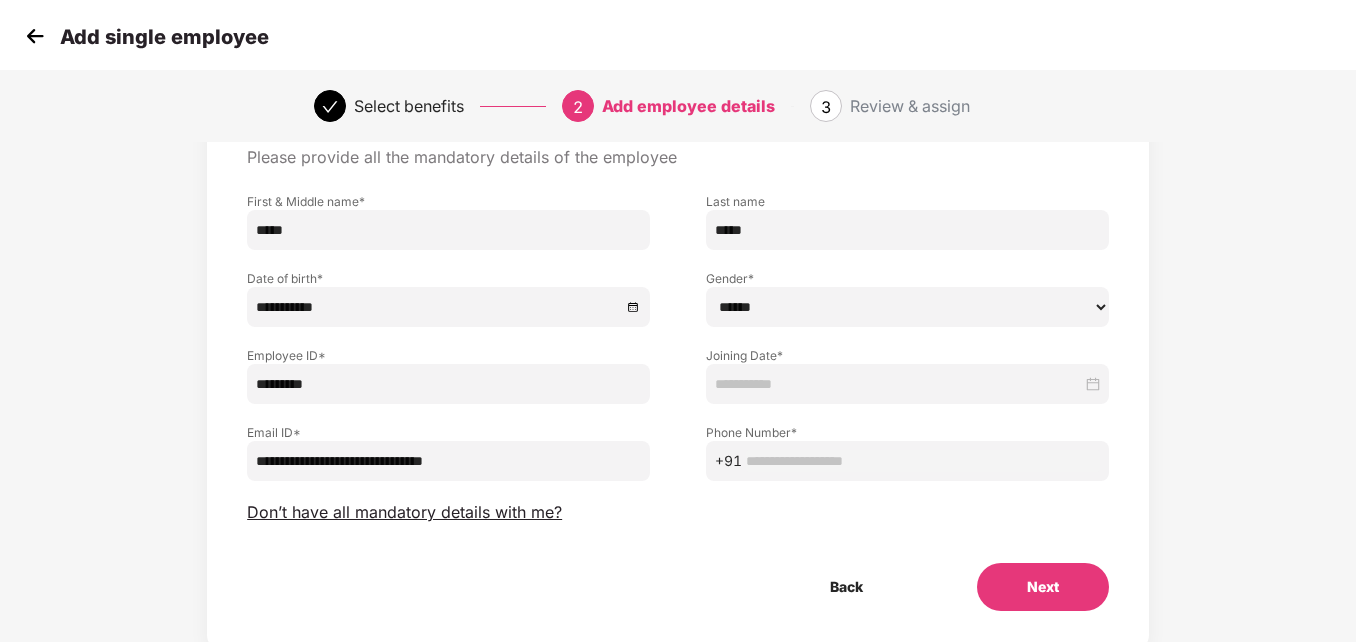 type on "**********" 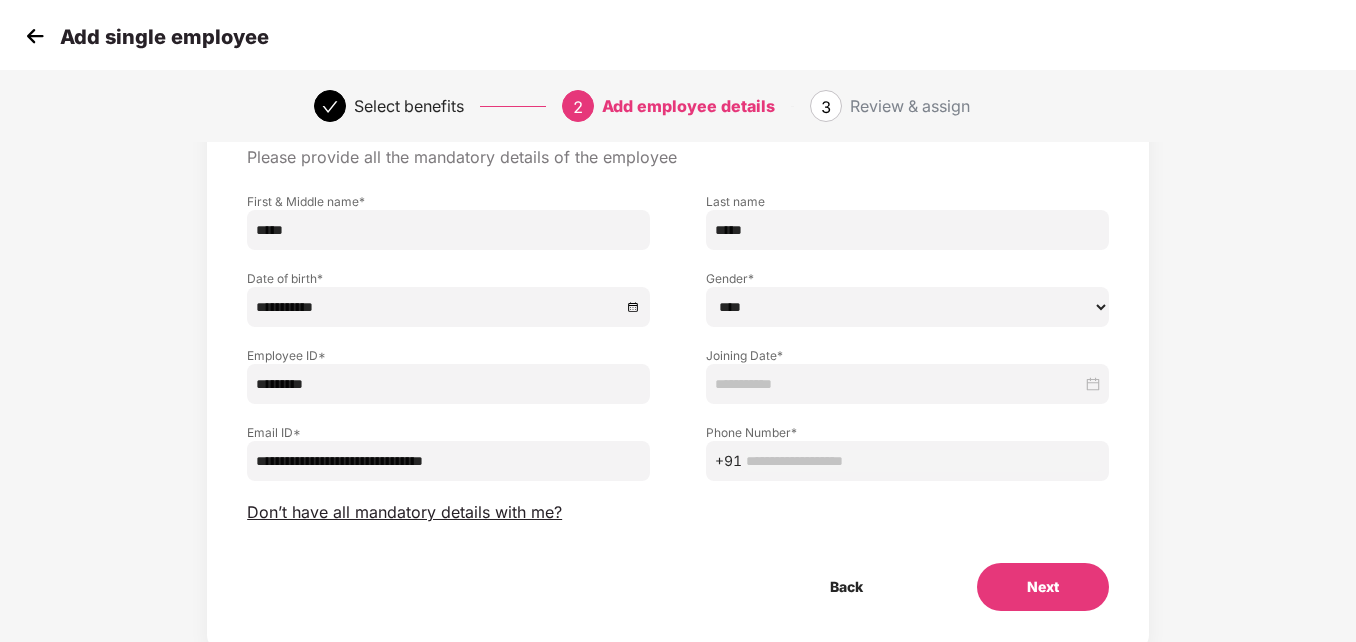 click on "****** **** ******" at bounding box center [907, 307] 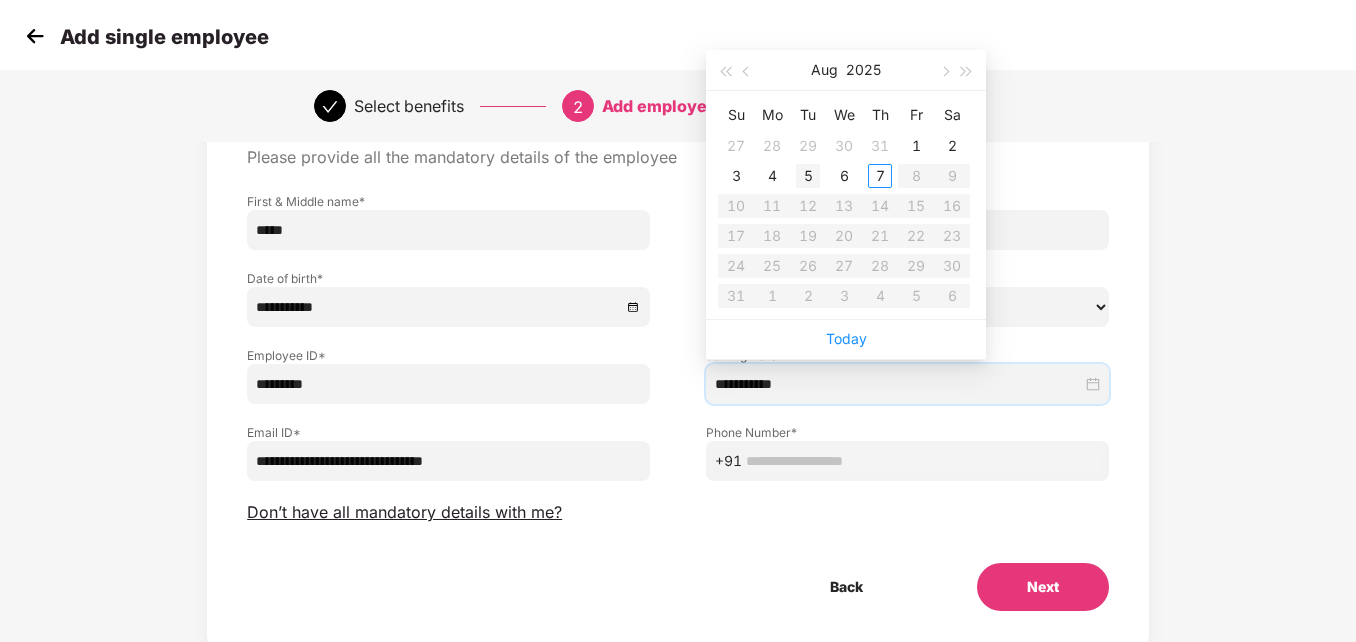 type on "**********" 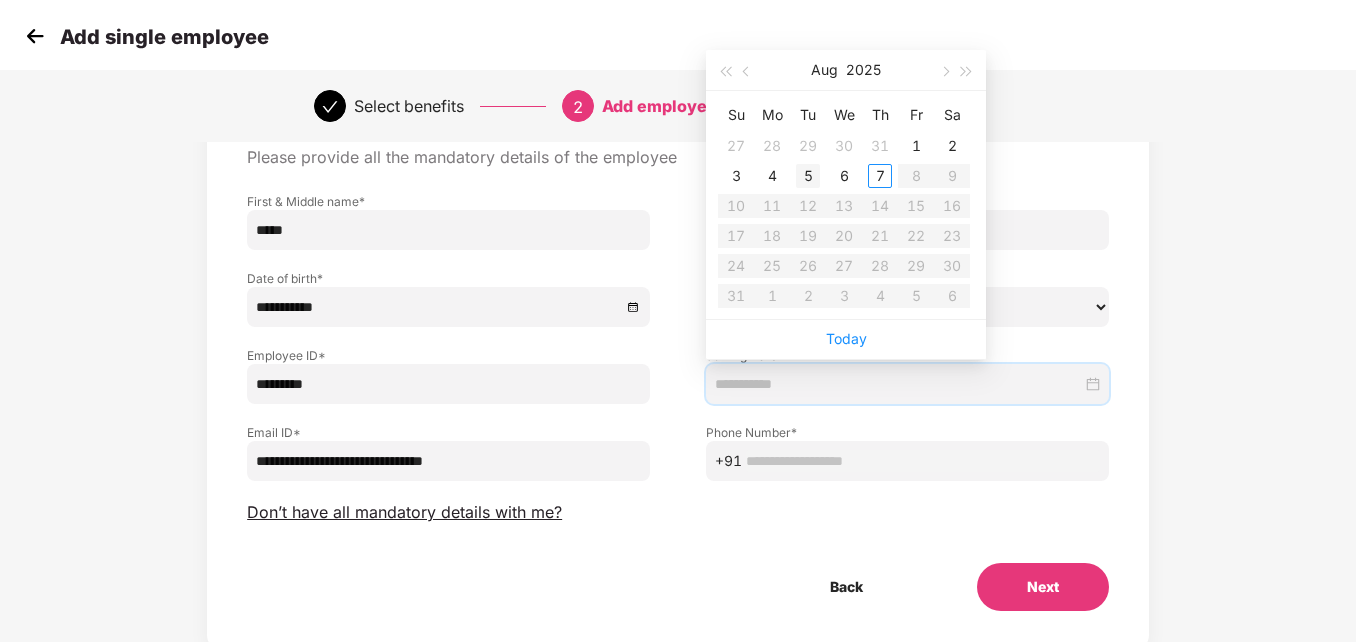 click on "5" at bounding box center (808, 176) 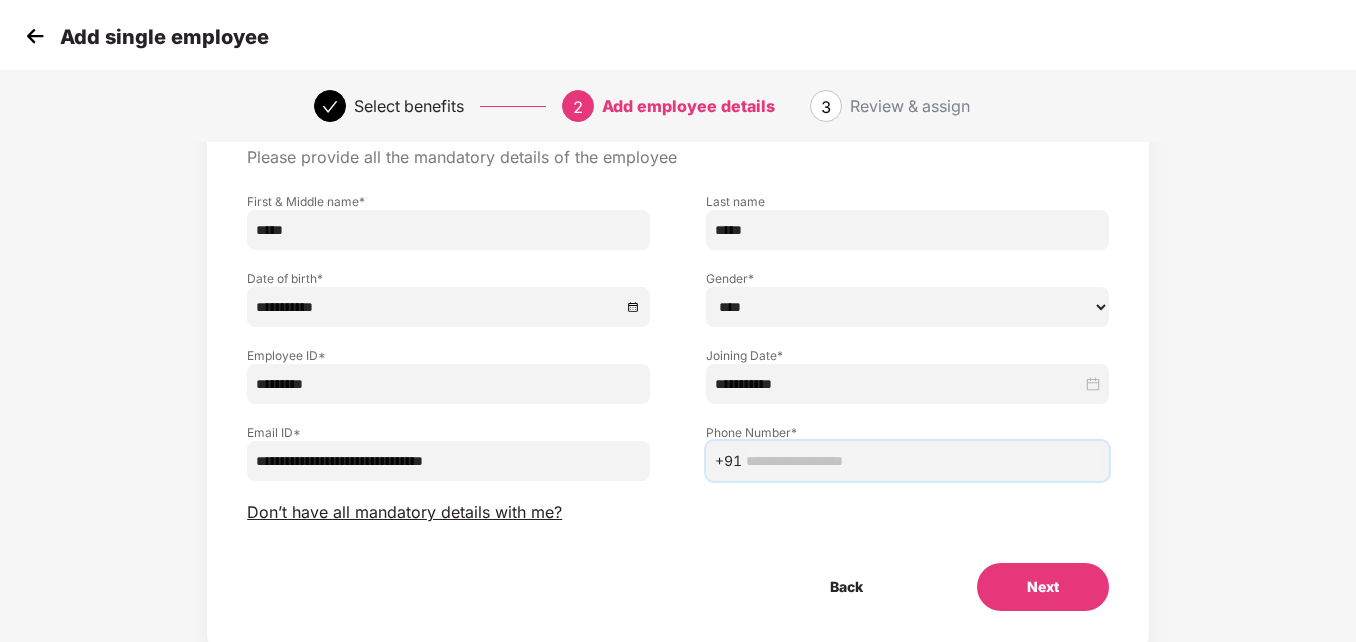 click at bounding box center [923, 461] 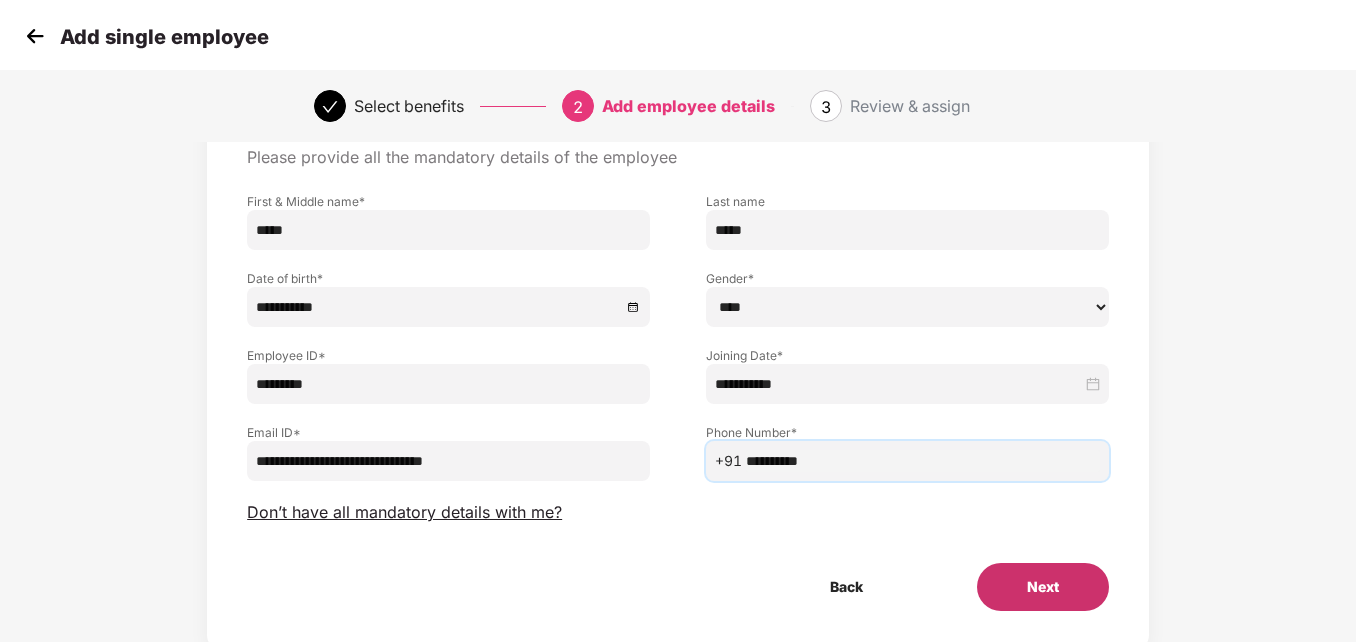 type on "**********" 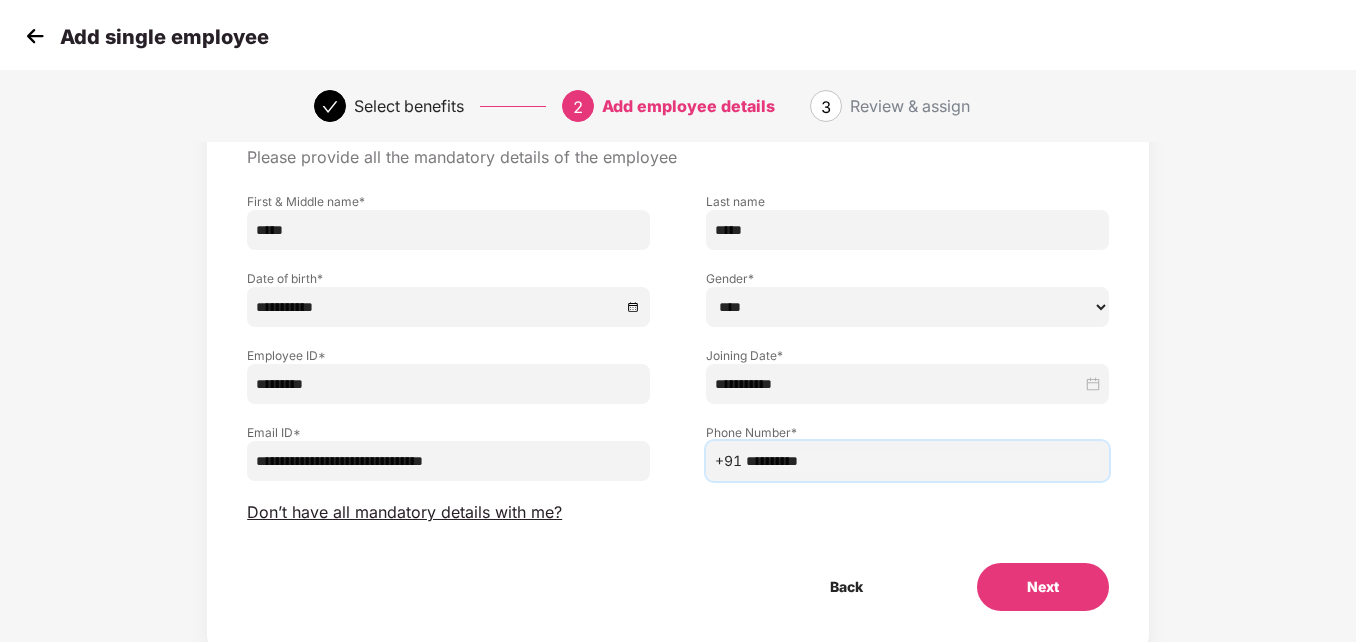 click on "Next" at bounding box center [1043, 587] 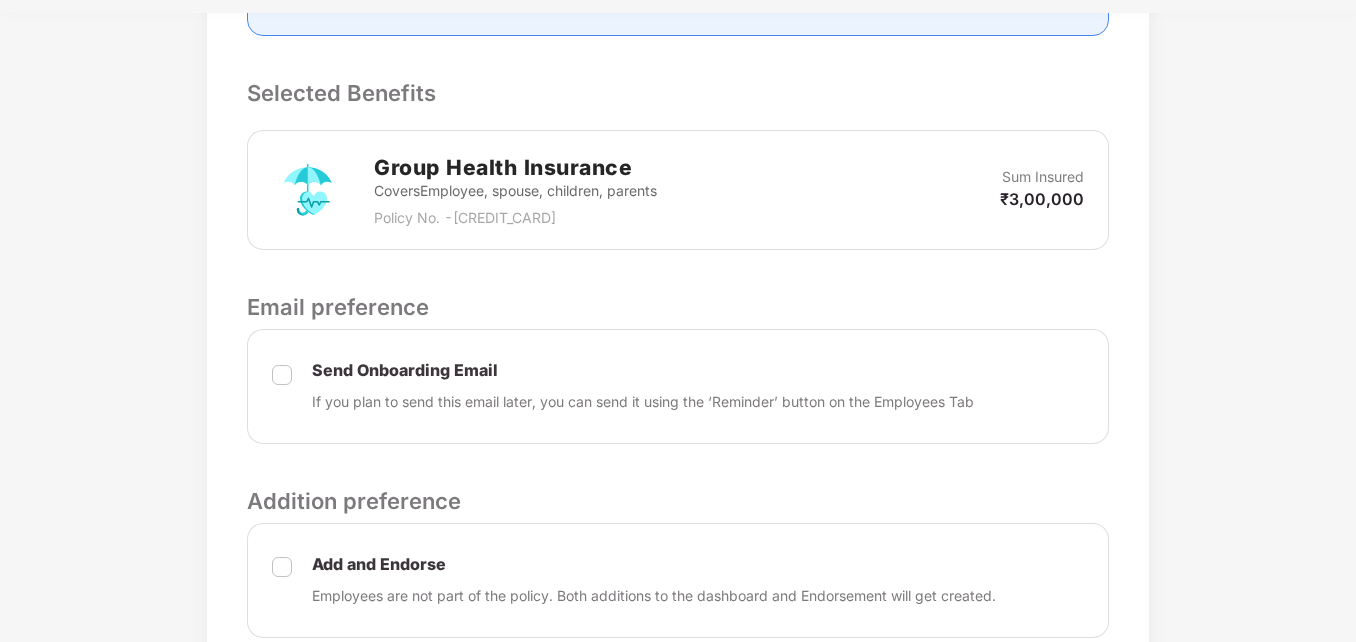 scroll, scrollTop: 799, scrollLeft: 0, axis: vertical 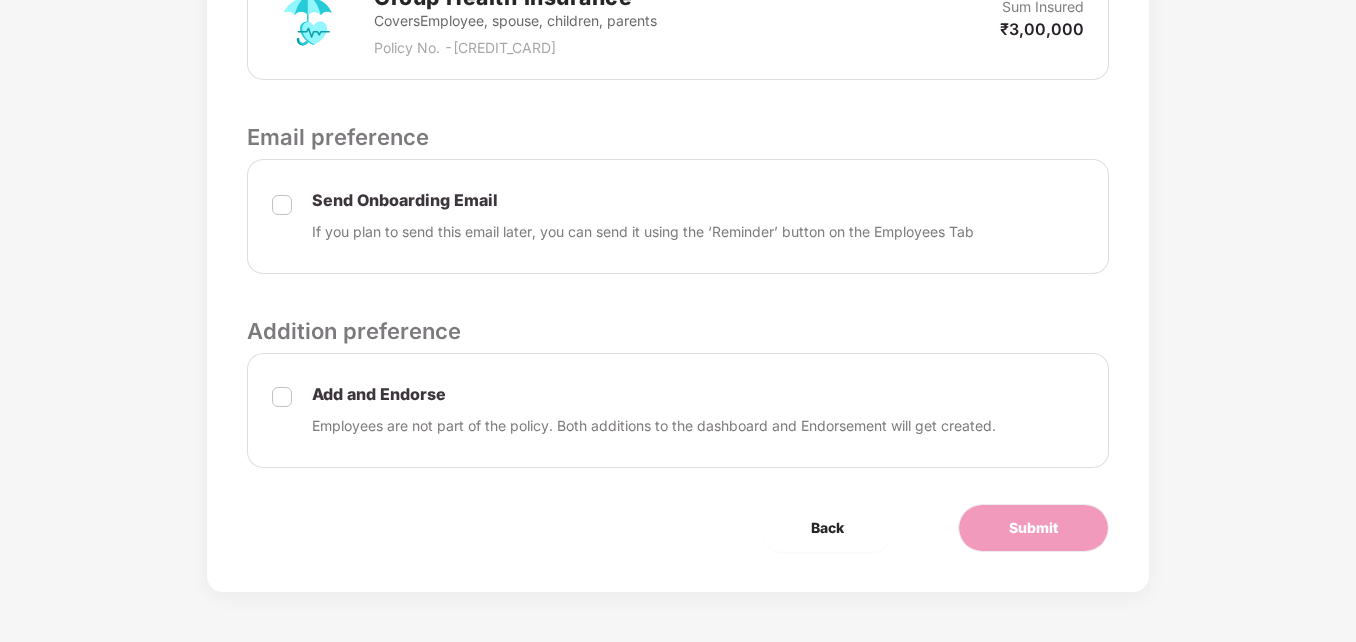 click on "Send Onboarding Email If you plan to send this email later, you can send it using the ‘Reminder’ button on the Employees Tab" at bounding box center [678, 216] 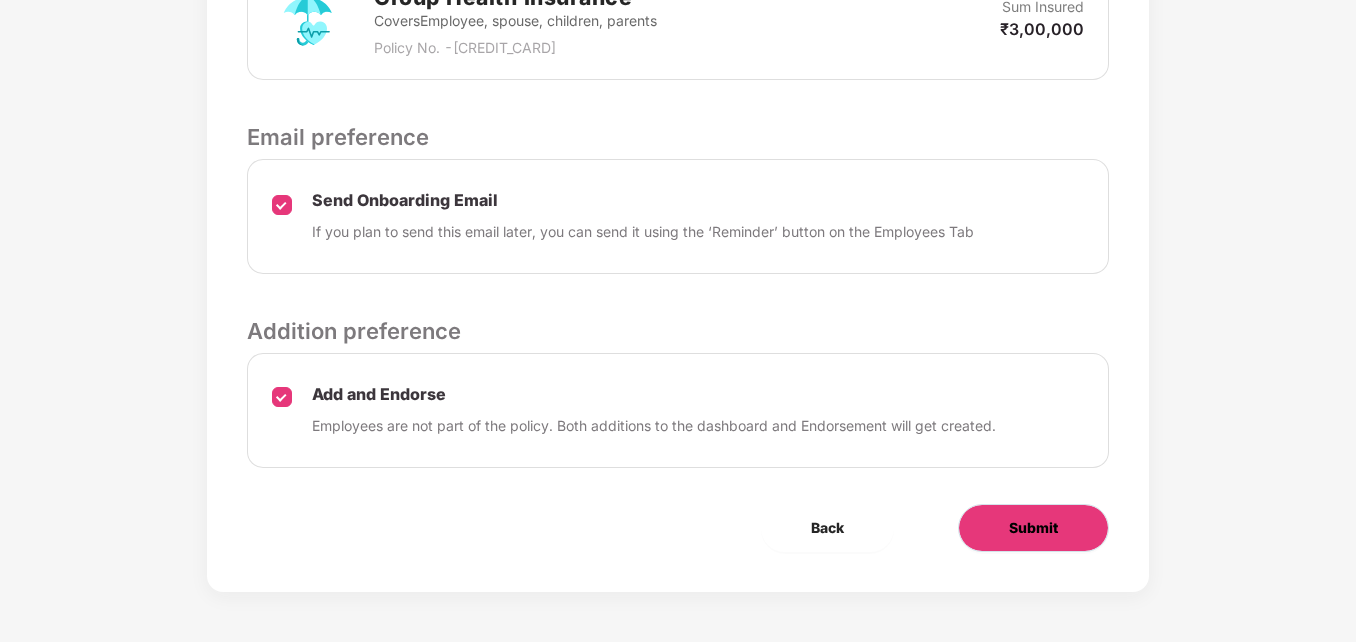 click on "Submit" at bounding box center (1033, 528) 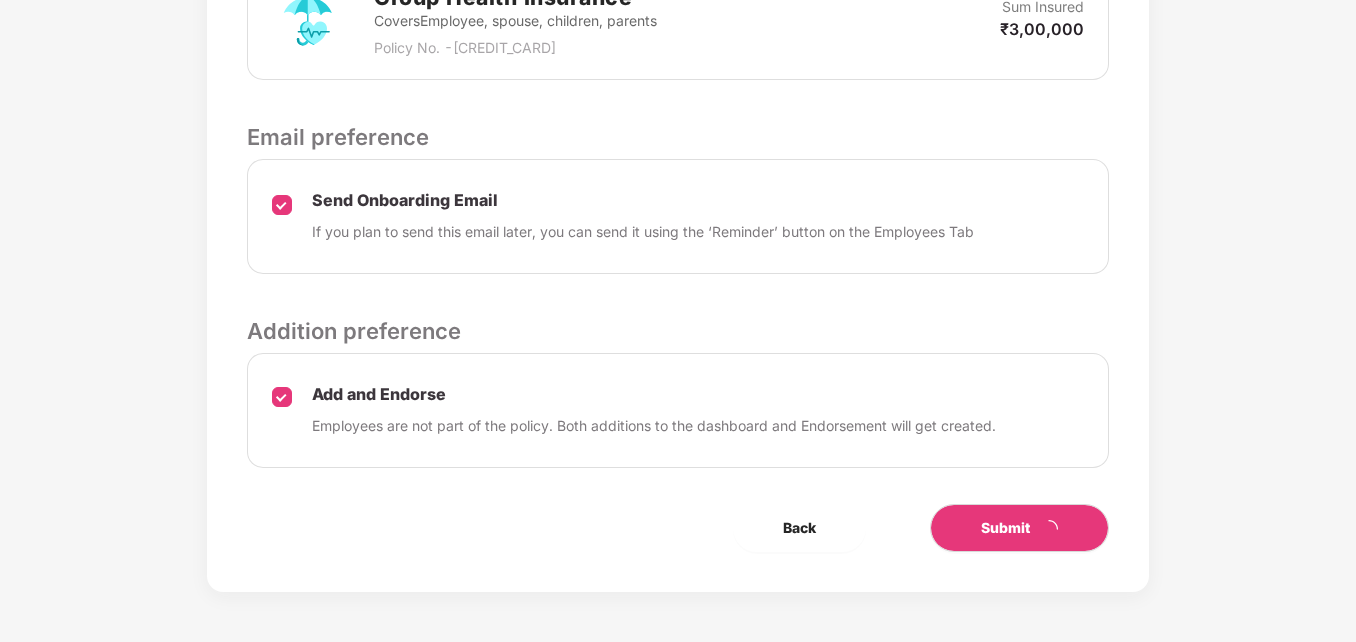 scroll, scrollTop: 0, scrollLeft: 0, axis: both 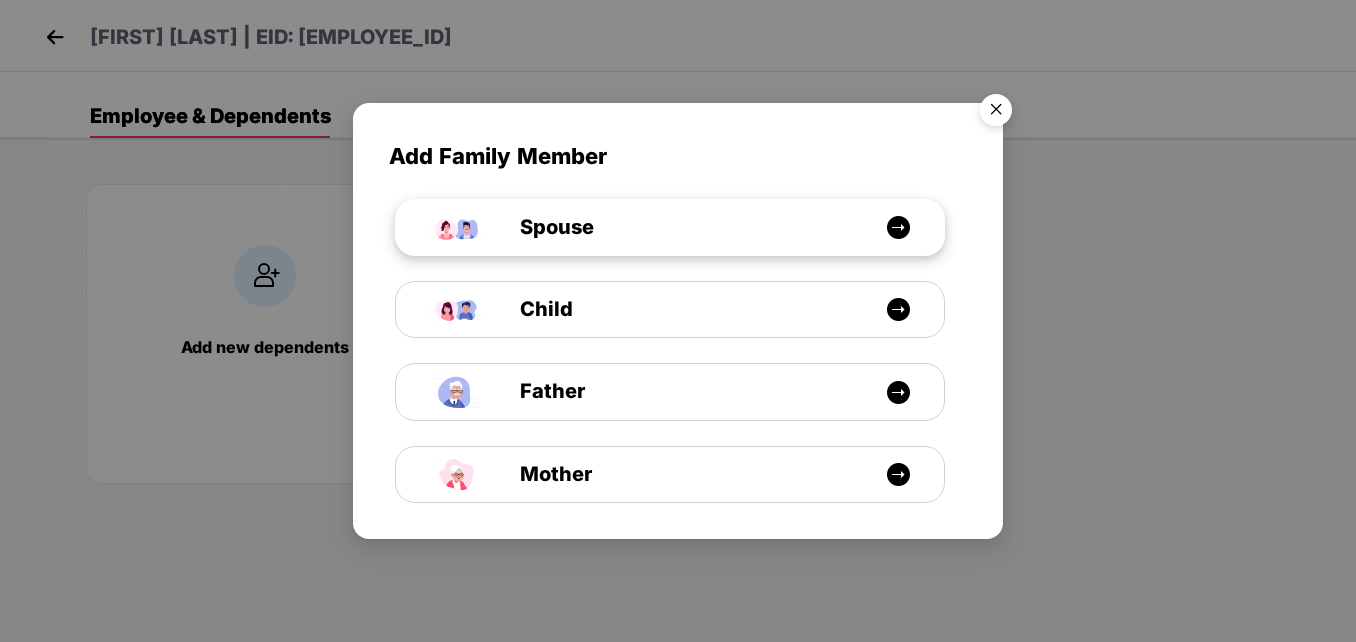 click on "Spouse" at bounding box center [534, 227] 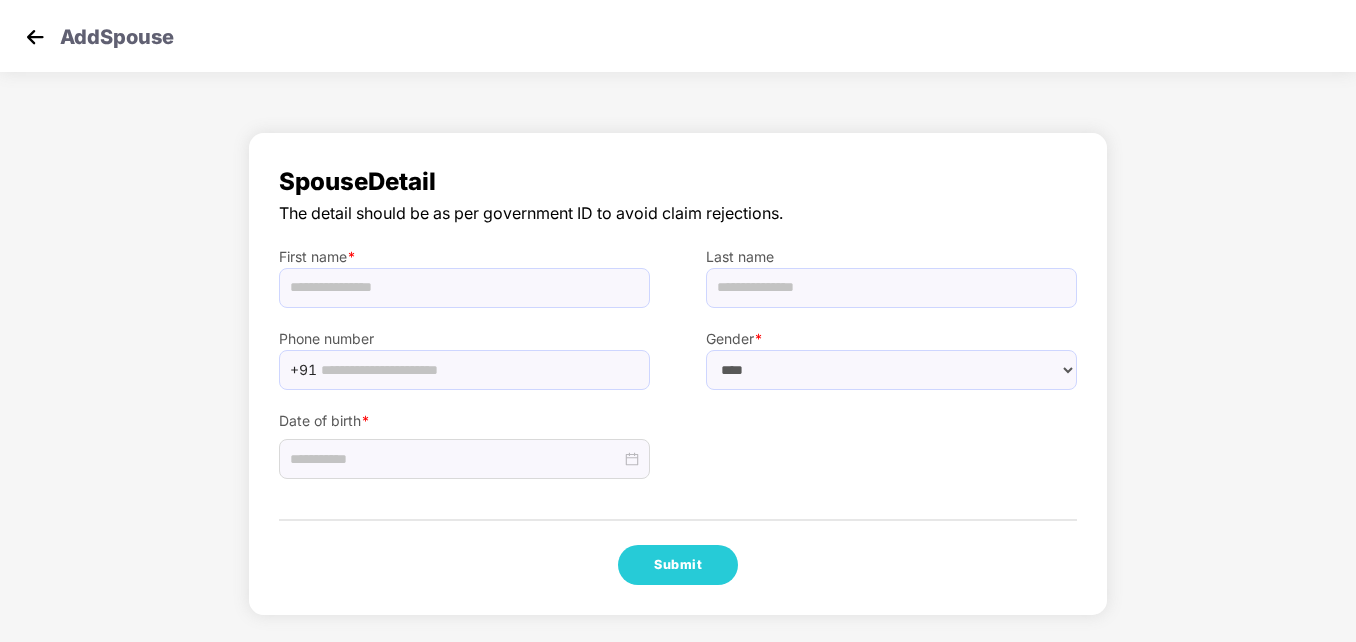 select on "******" 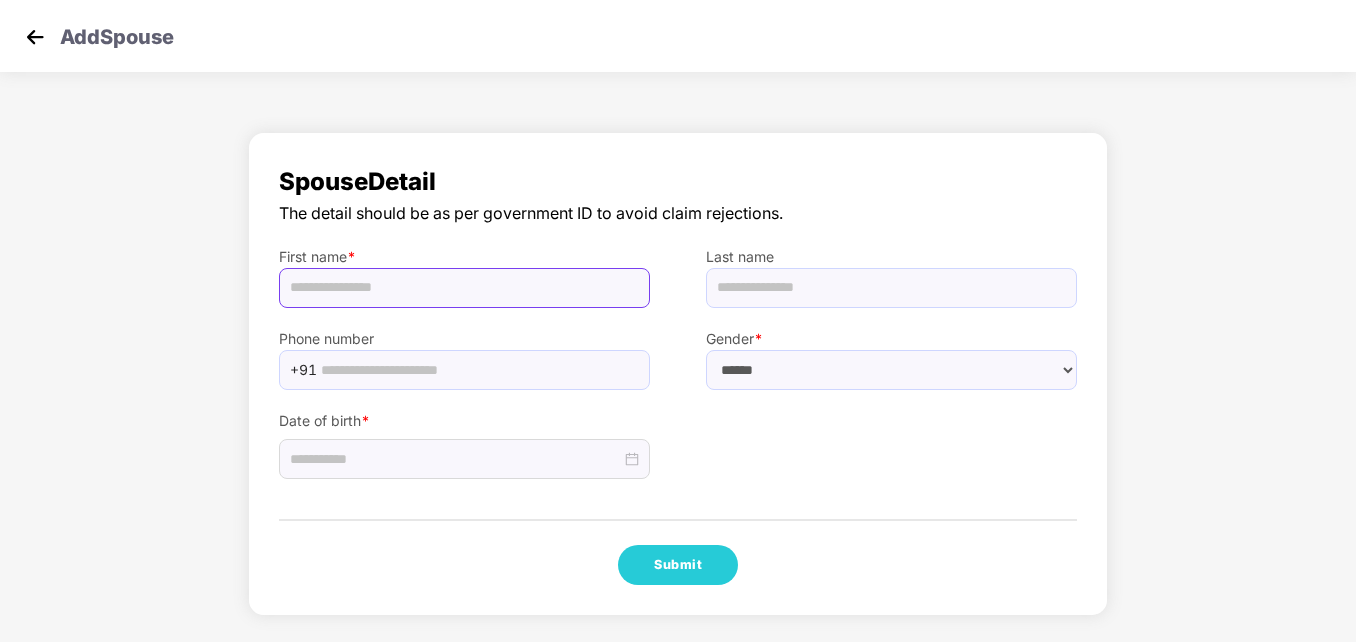 click at bounding box center (464, 288) 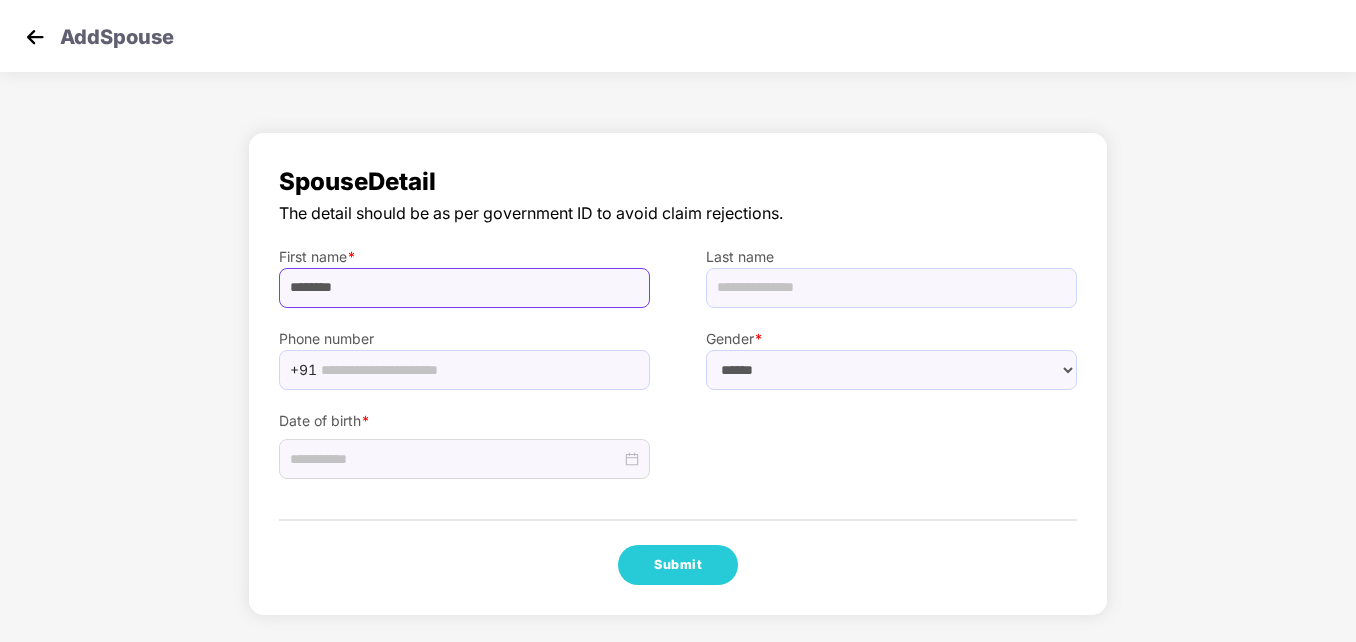 type on "********" 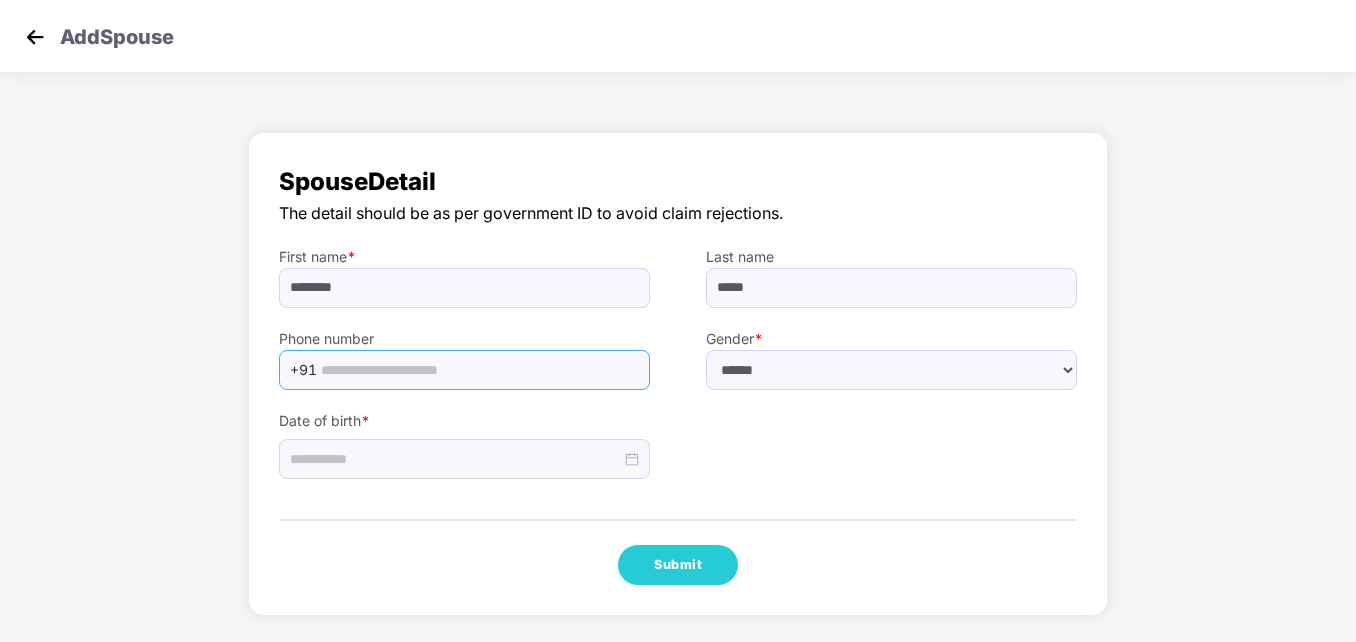 click on "+91" at bounding box center [464, 370] 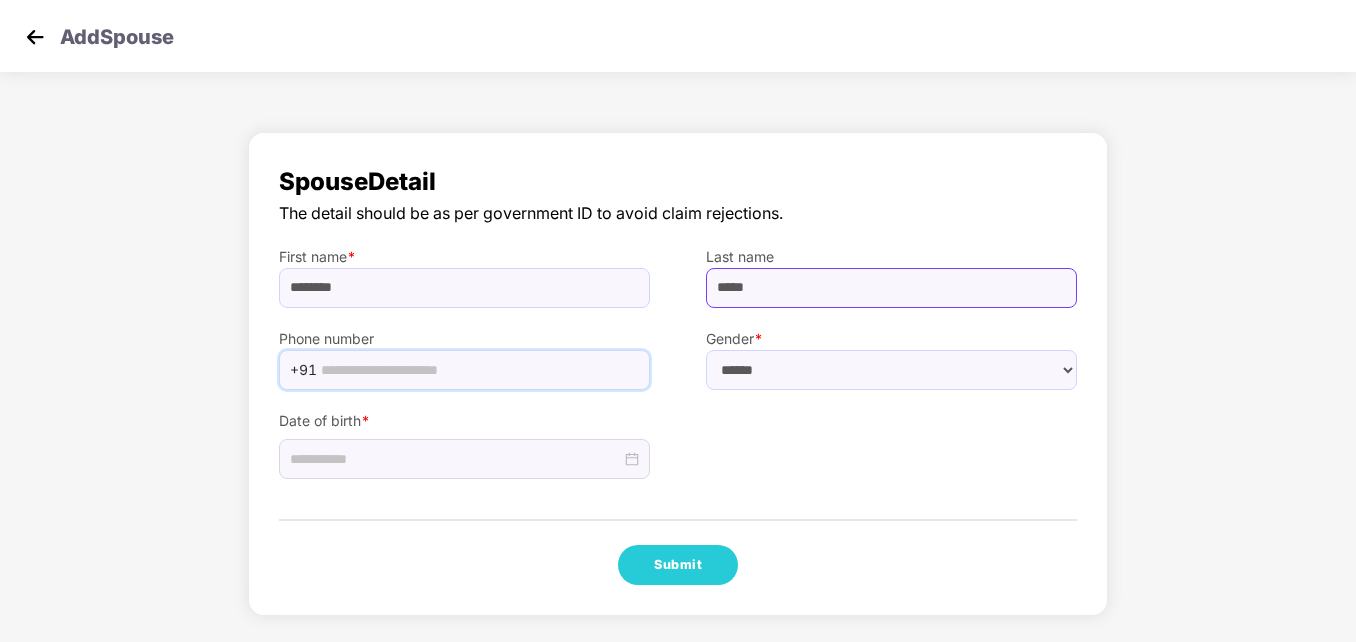 drag, startPoint x: 732, startPoint y: 289, endPoint x: 770, endPoint y: 295, distance: 38.470768 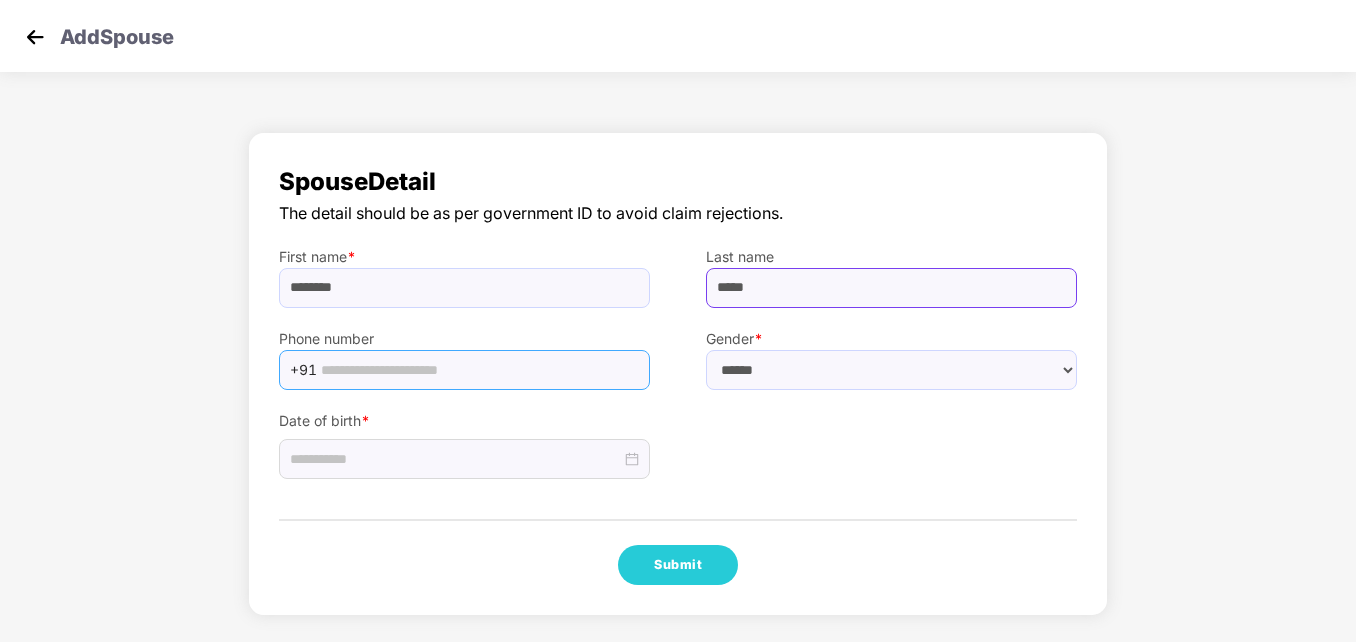 type on "*****" 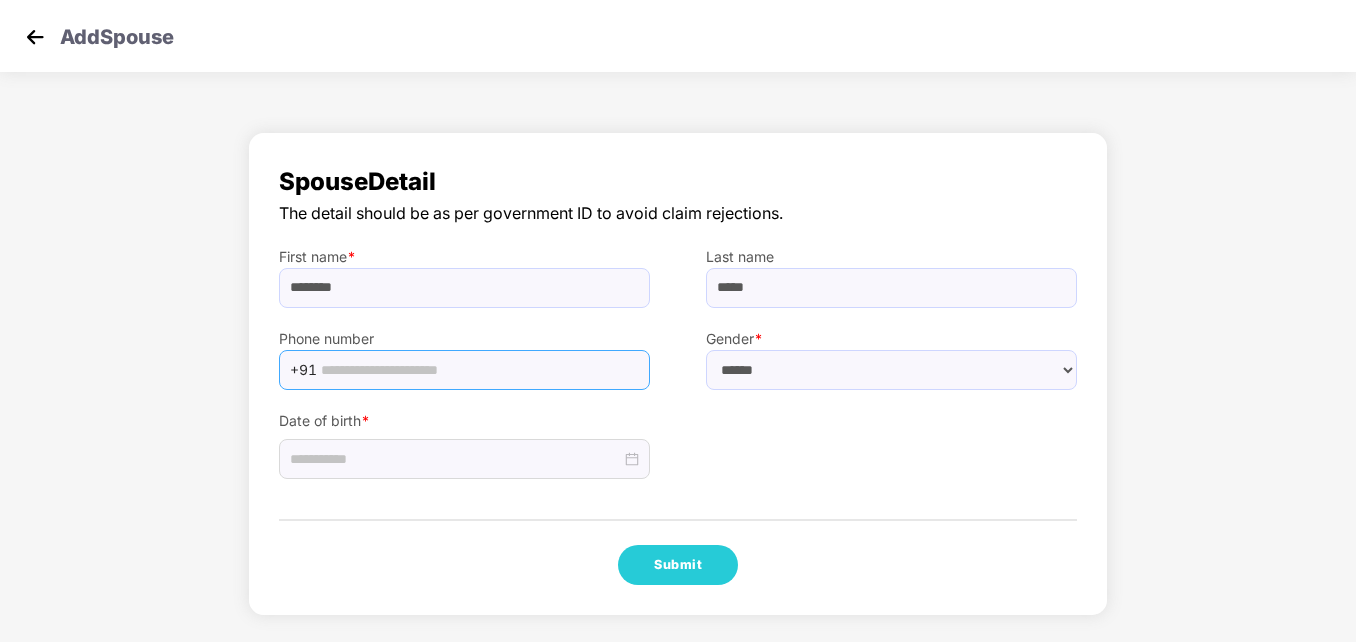 click at bounding box center (479, 370) 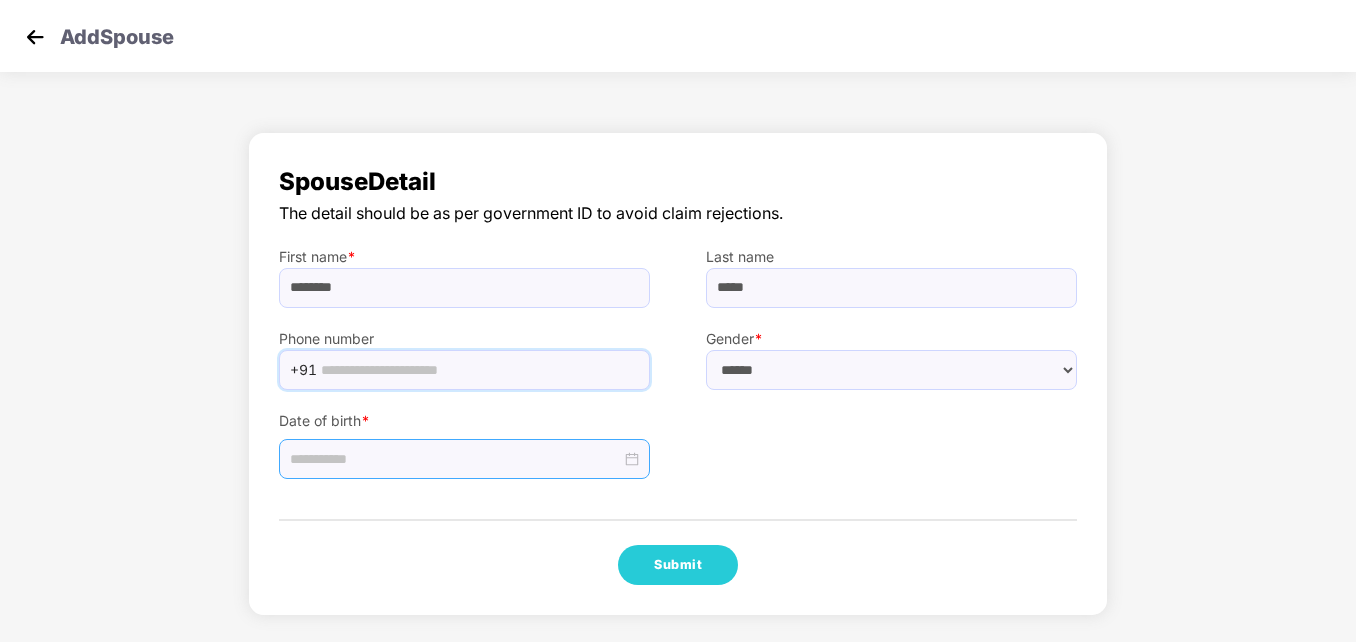 paste on "**********" 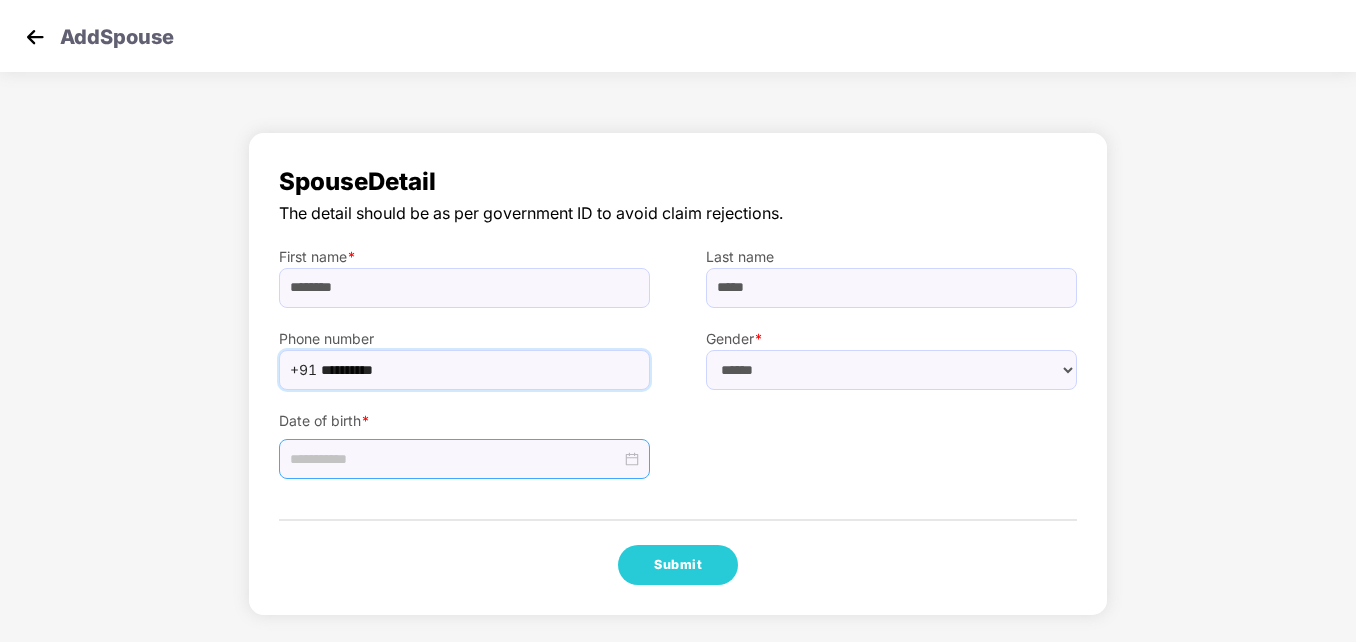 type on "**********" 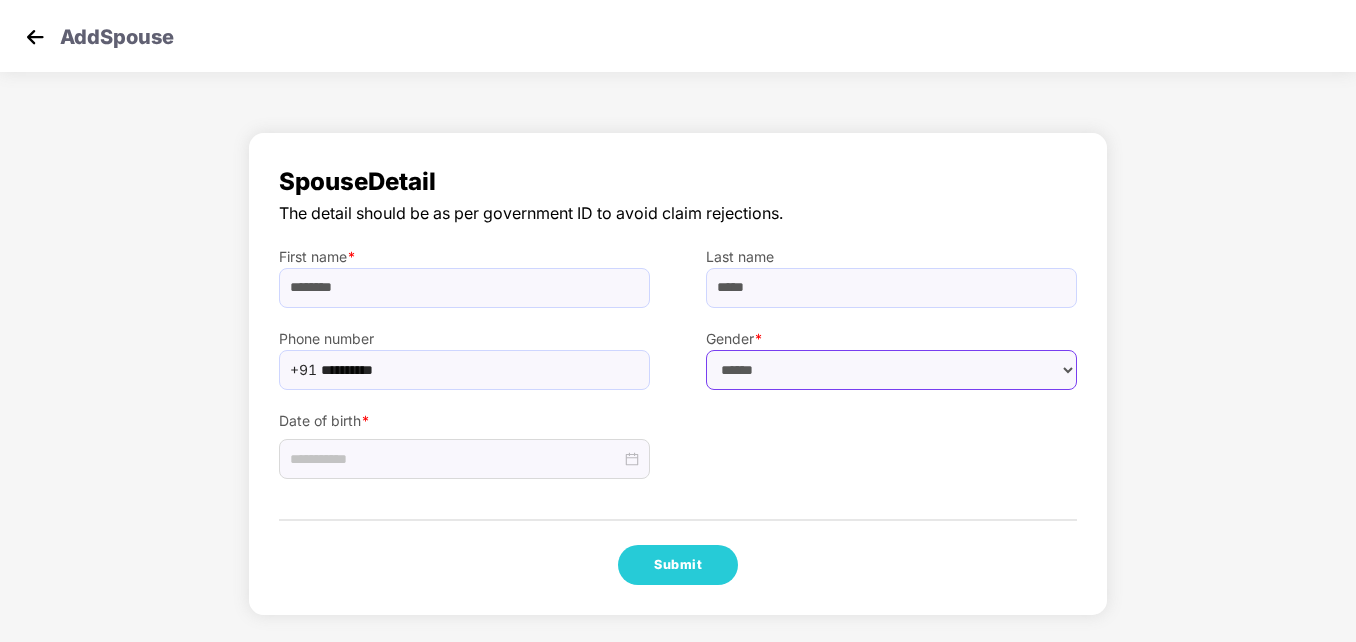 click on "****** **** ******" at bounding box center (891, 370) 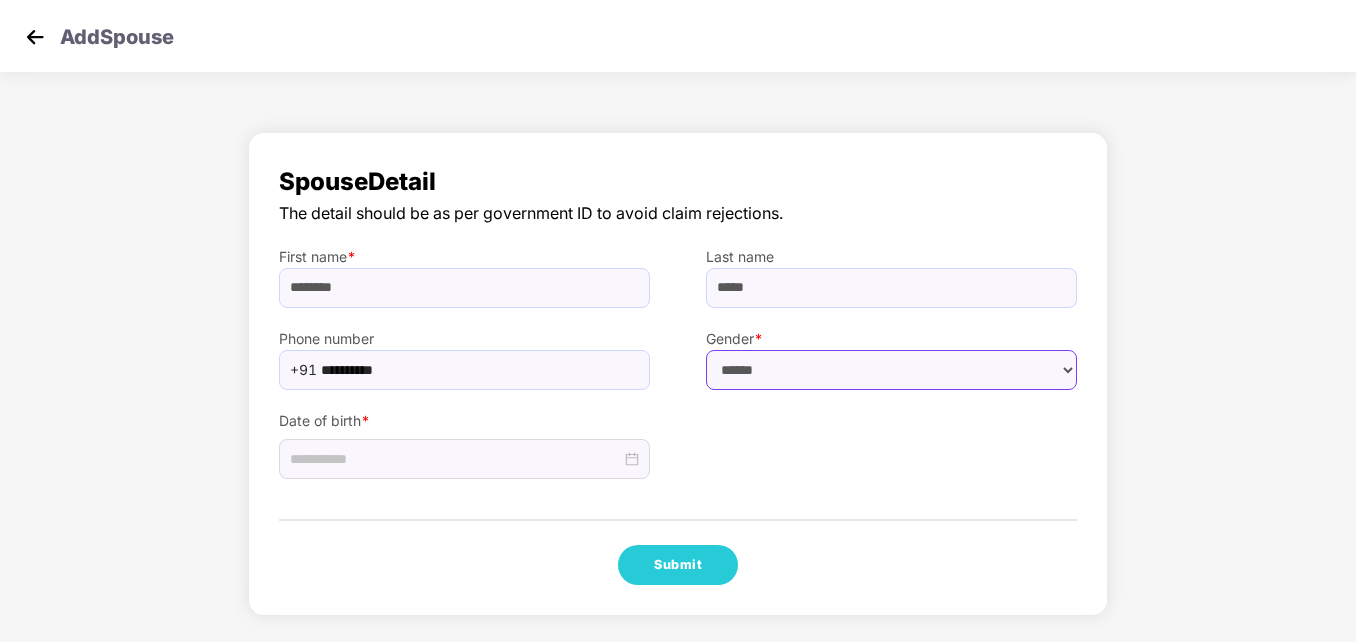 click on "****** **** ******" at bounding box center (891, 370) 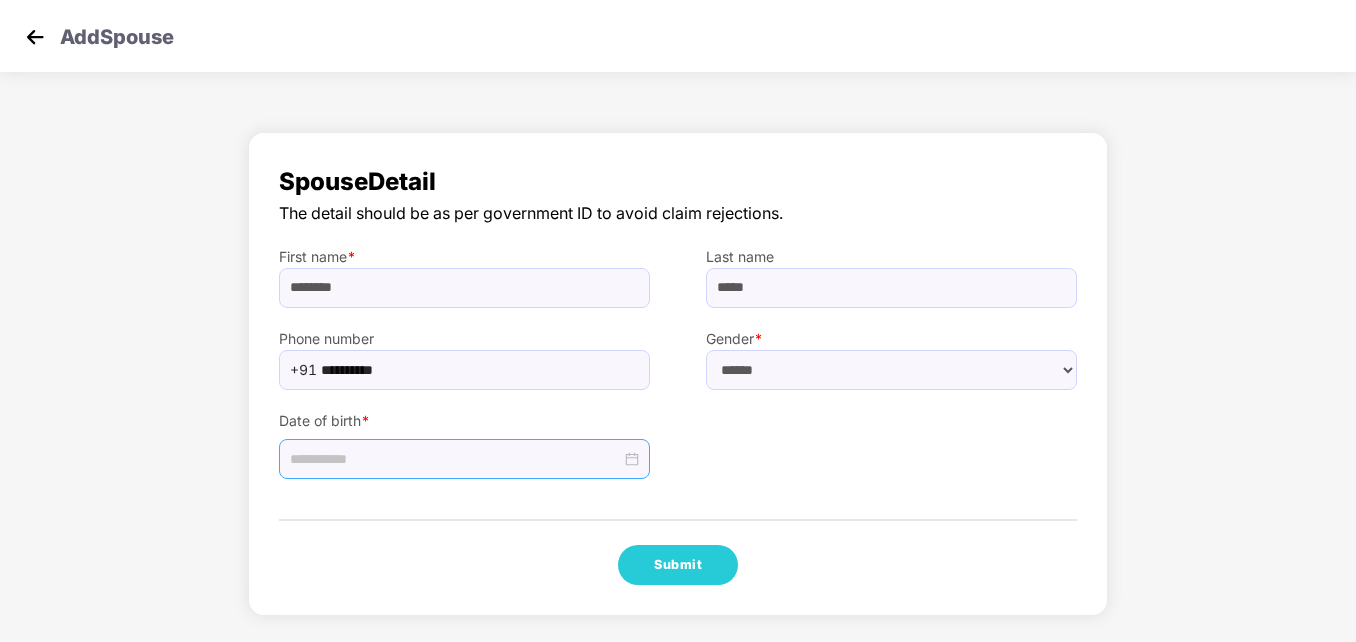 click at bounding box center (464, 459) 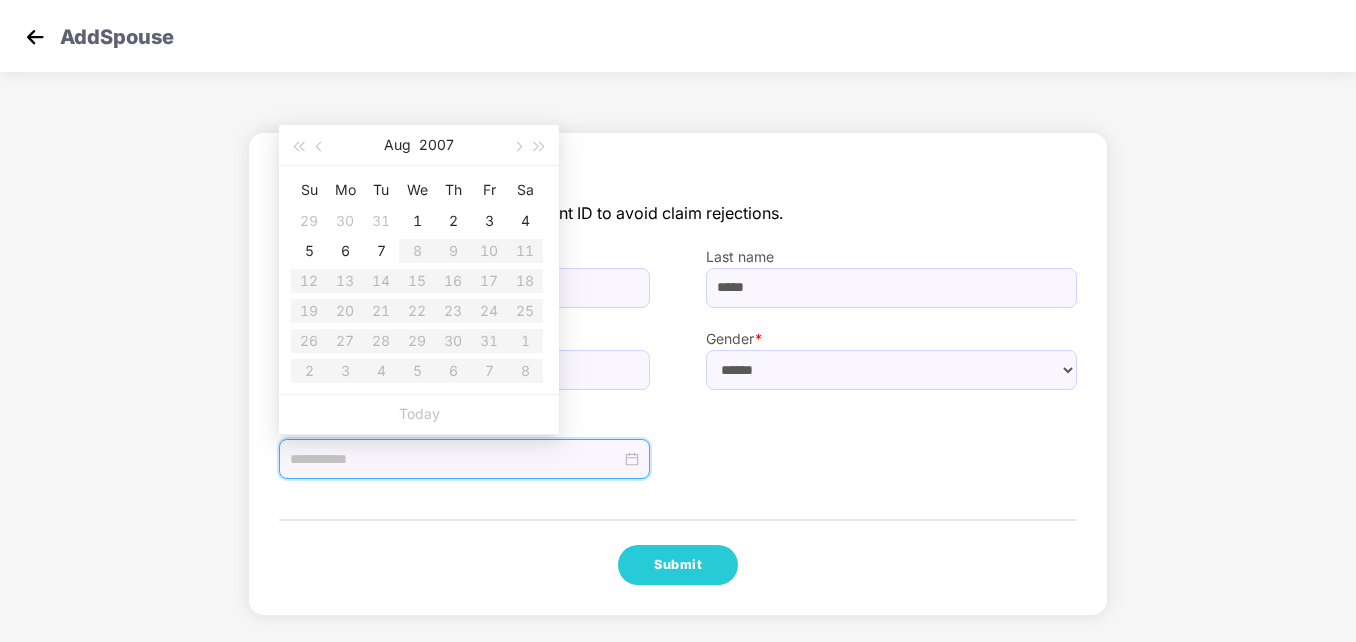type on "**********" 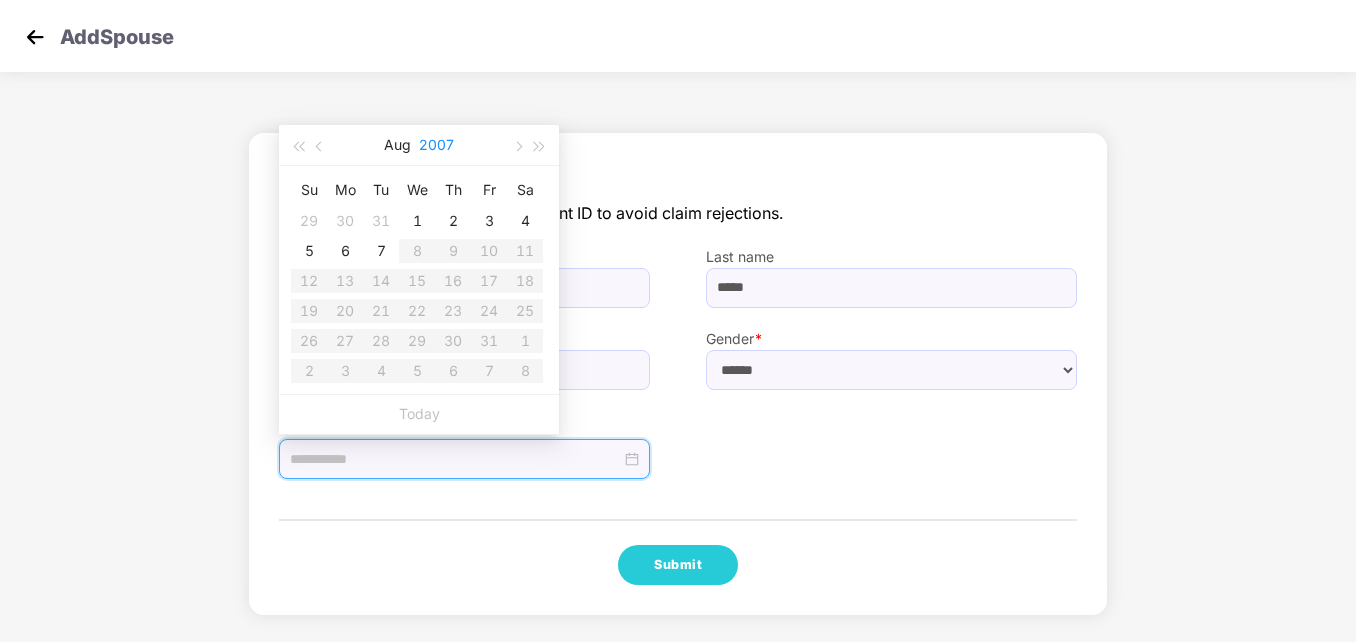click on "2007" at bounding box center [436, 145] 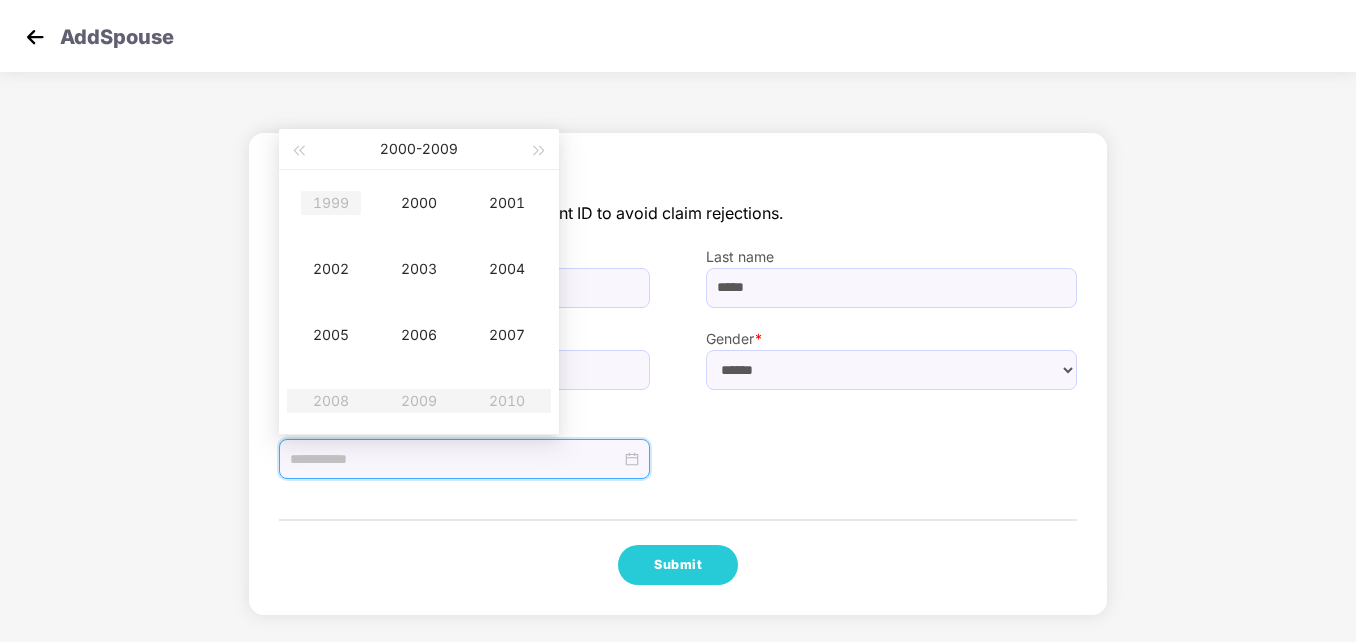 type on "**********" 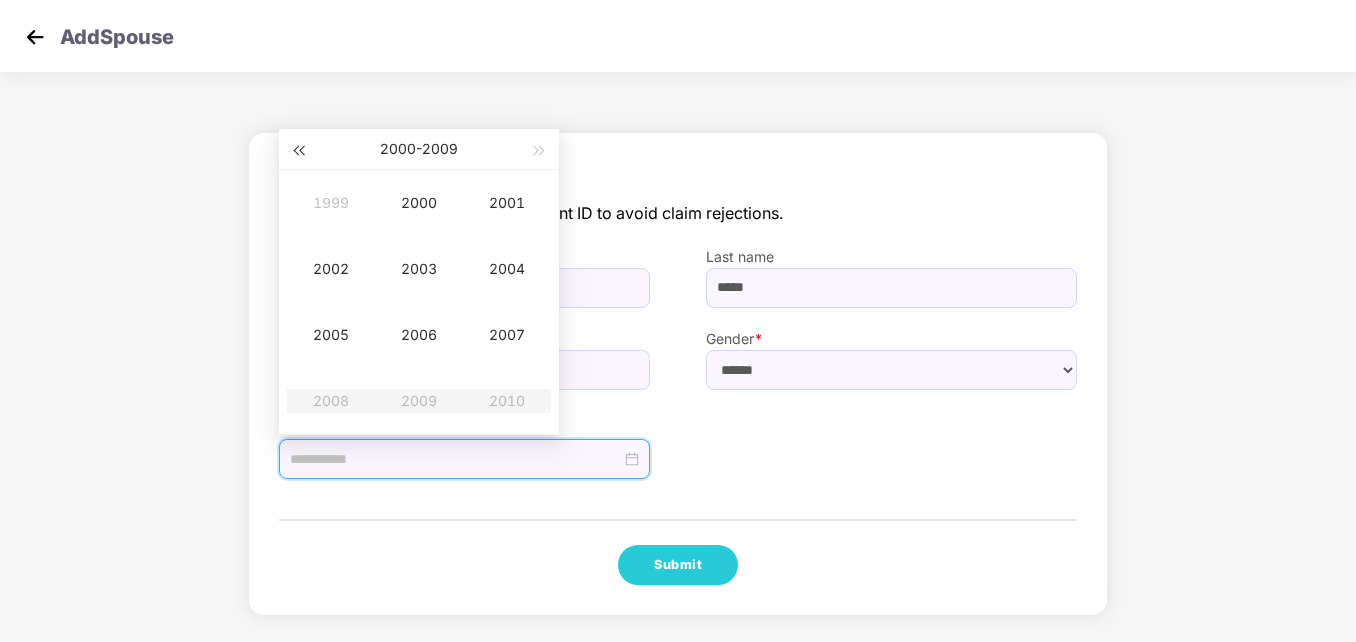 click at bounding box center (298, 151) 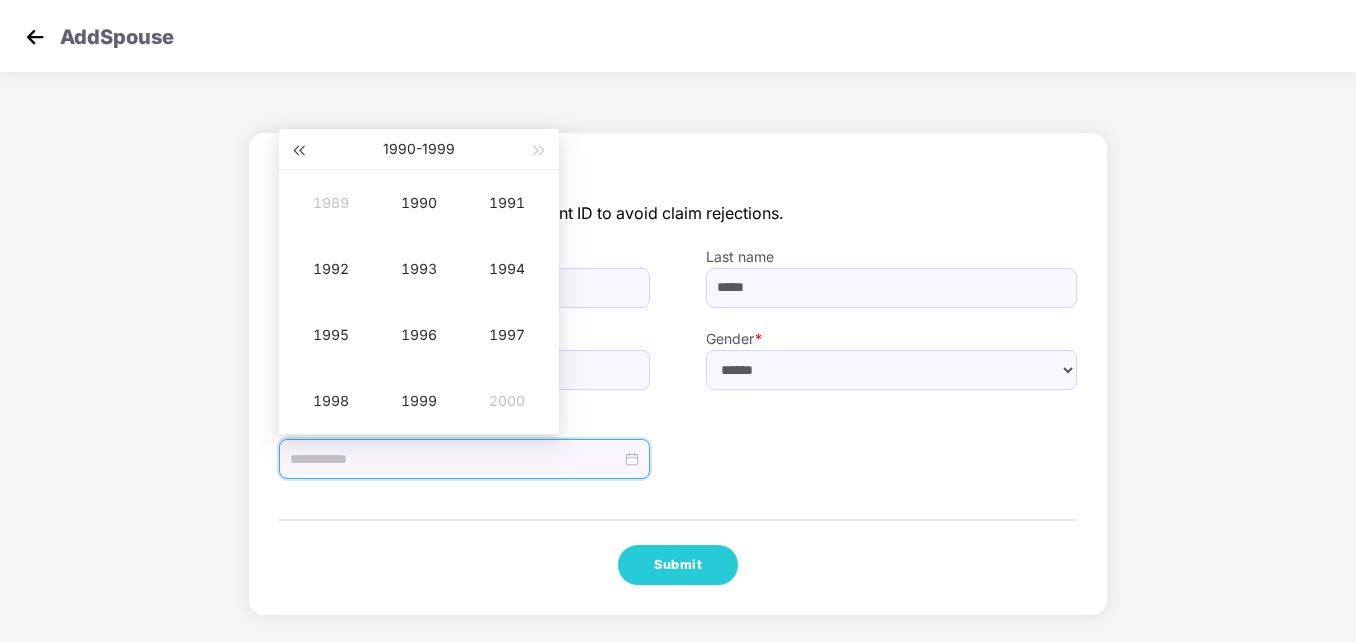 click at bounding box center [298, 151] 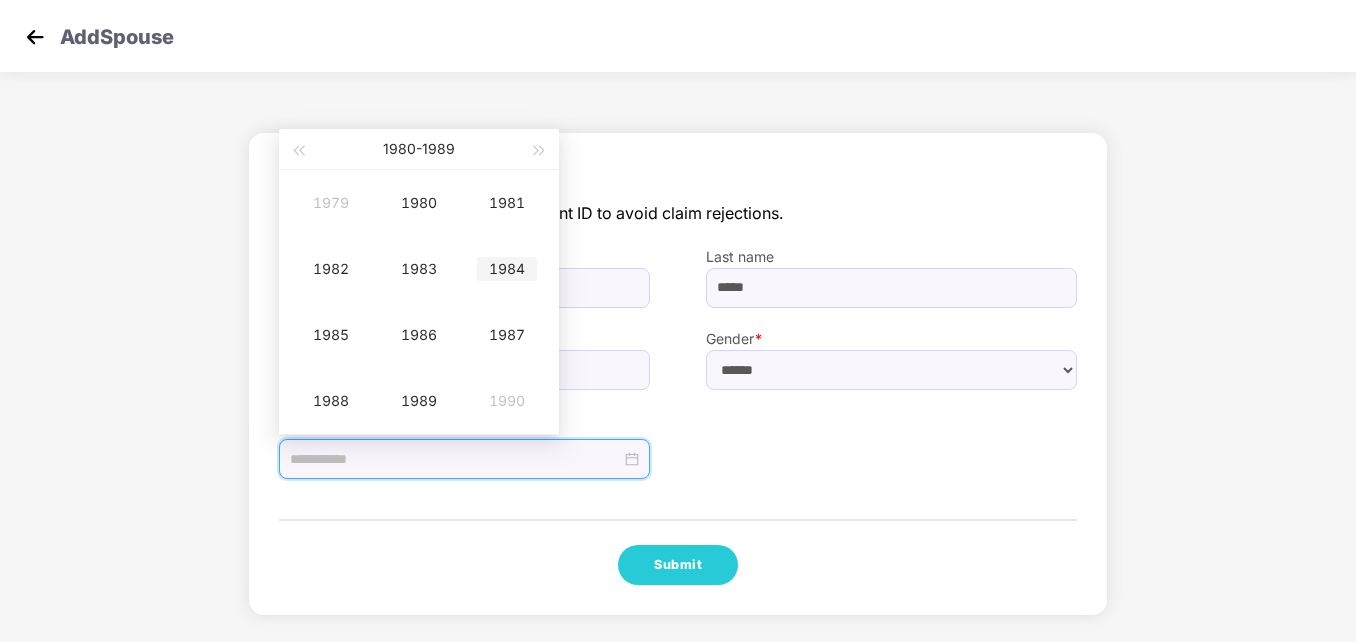 type on "**********" 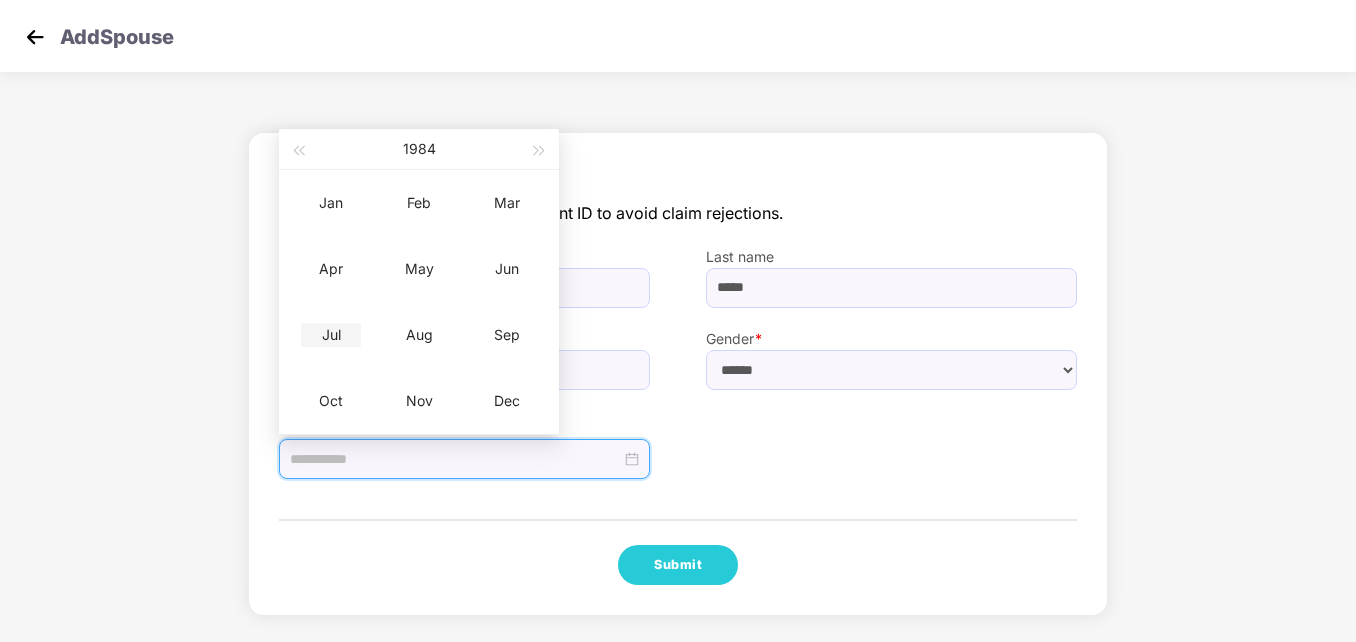 type on "**********" 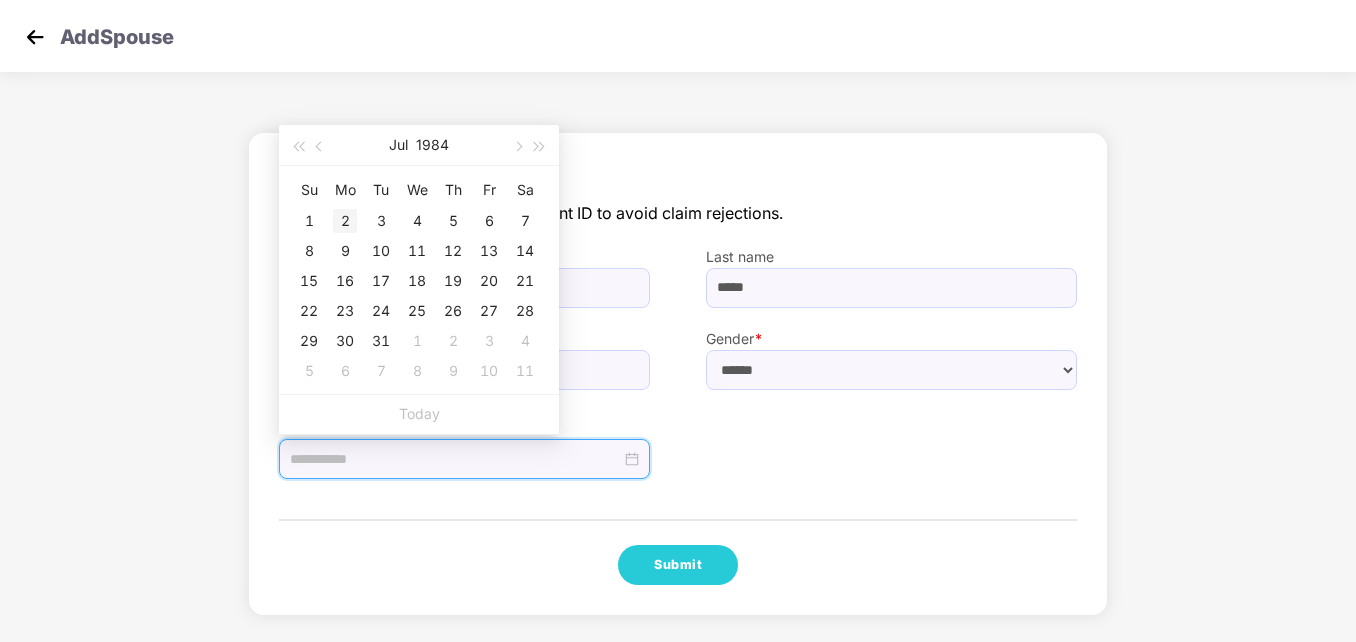 type on "**********" 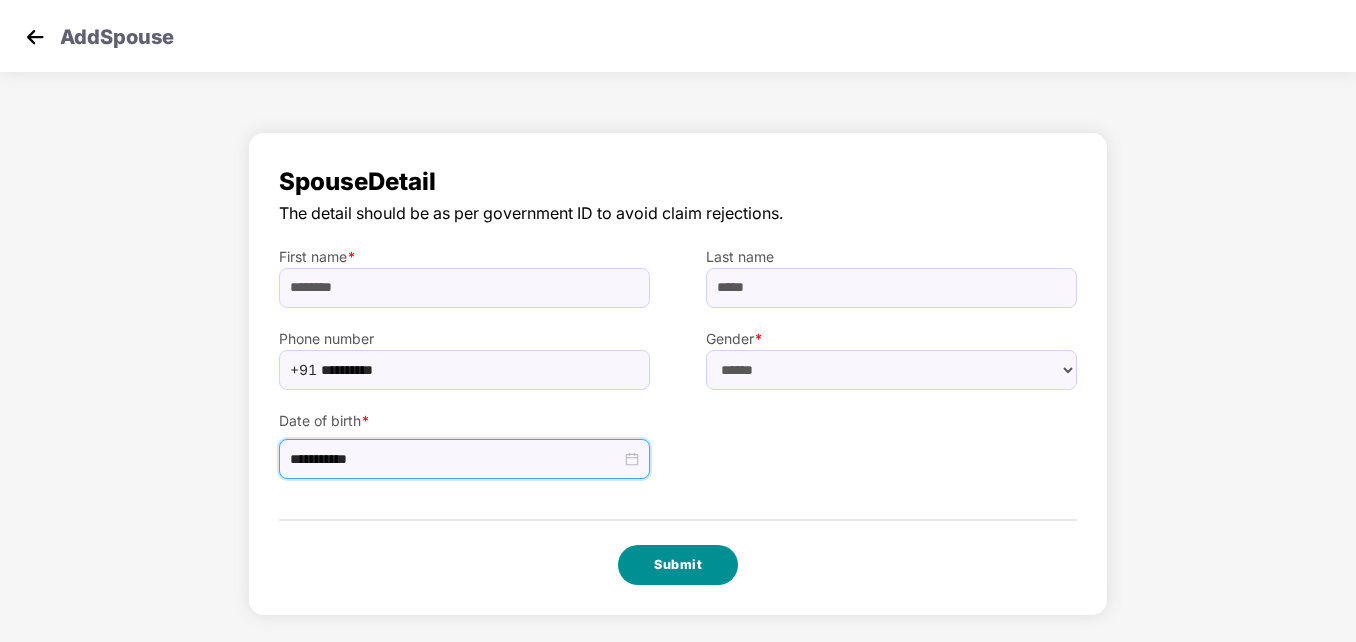 click on "Submit" at bounding box center [678, 565] 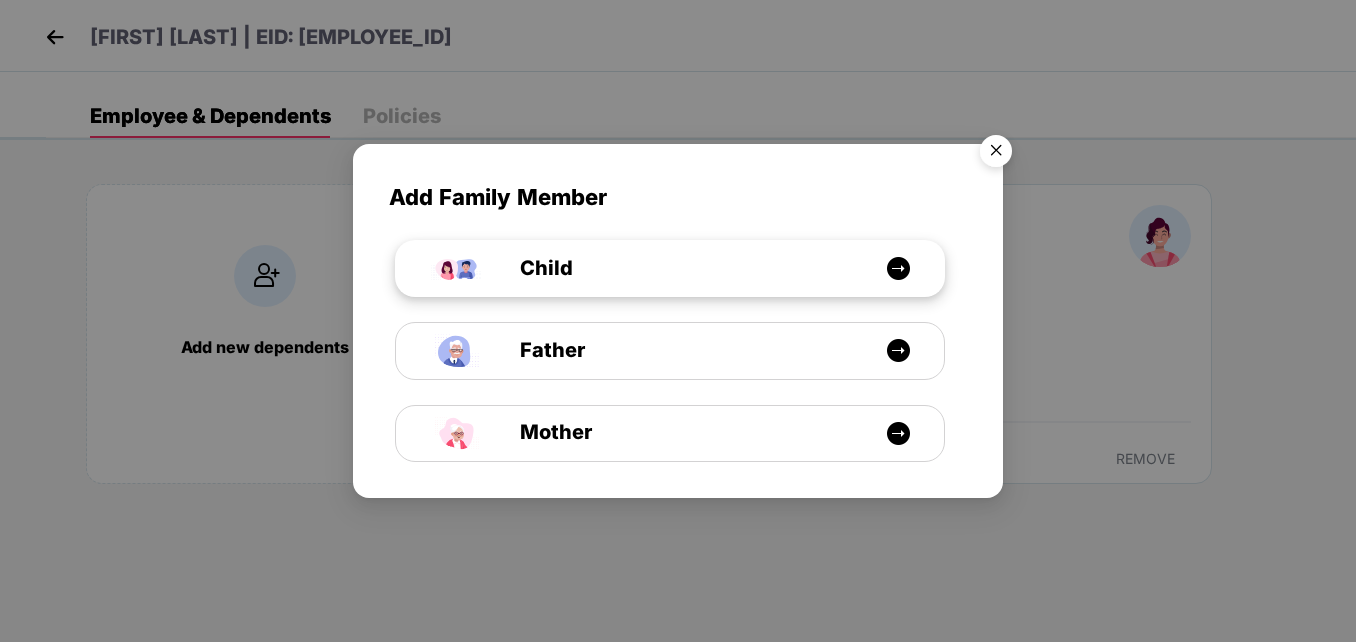 click on "Child" at bounding box center [524, 268] 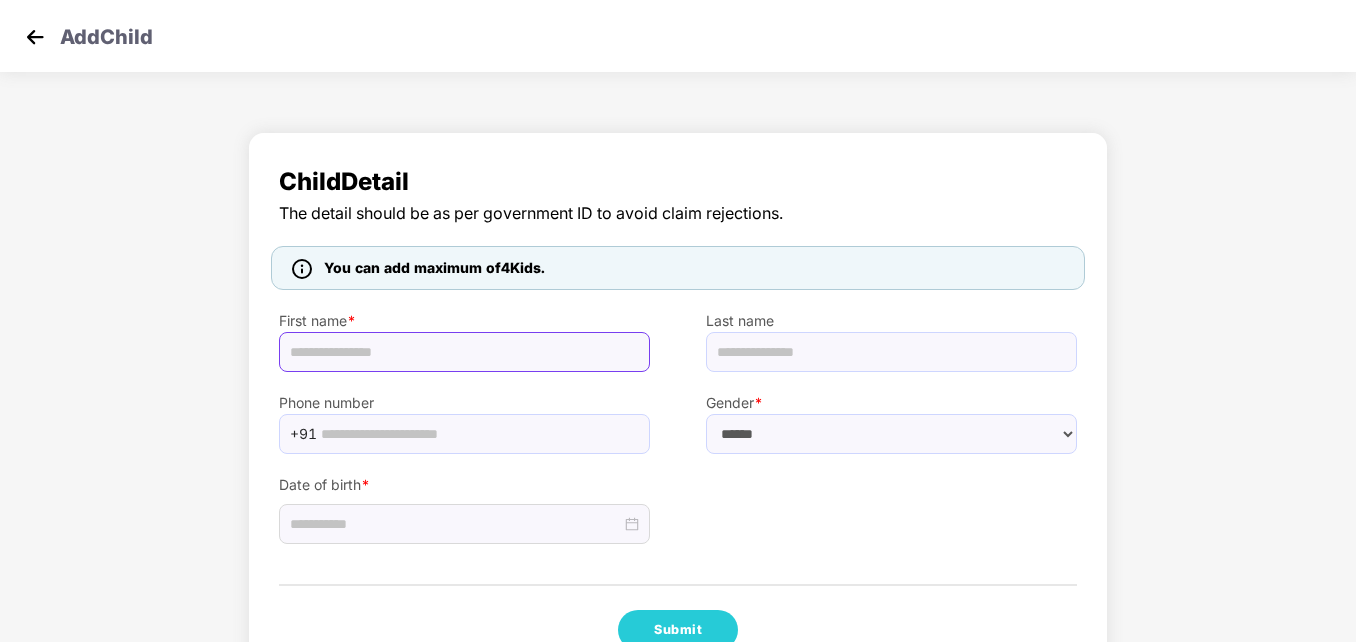 click at bounding box center (464, 352) 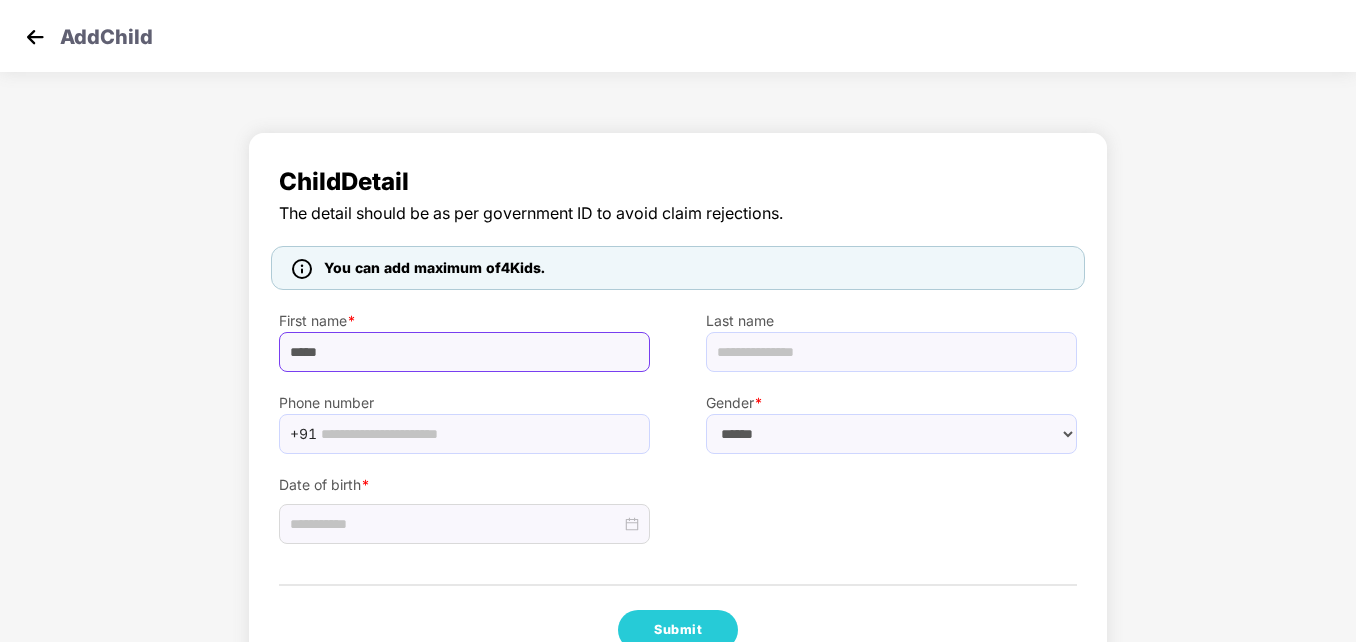 type on "*****" 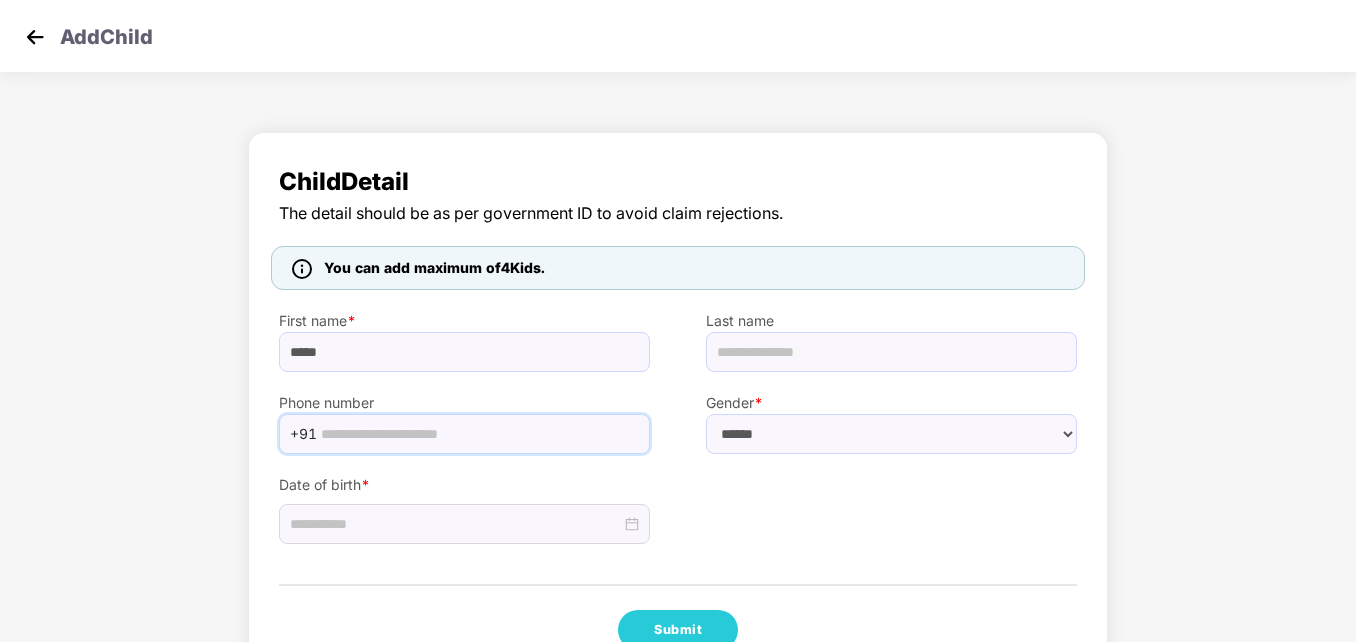 paste on "**********" 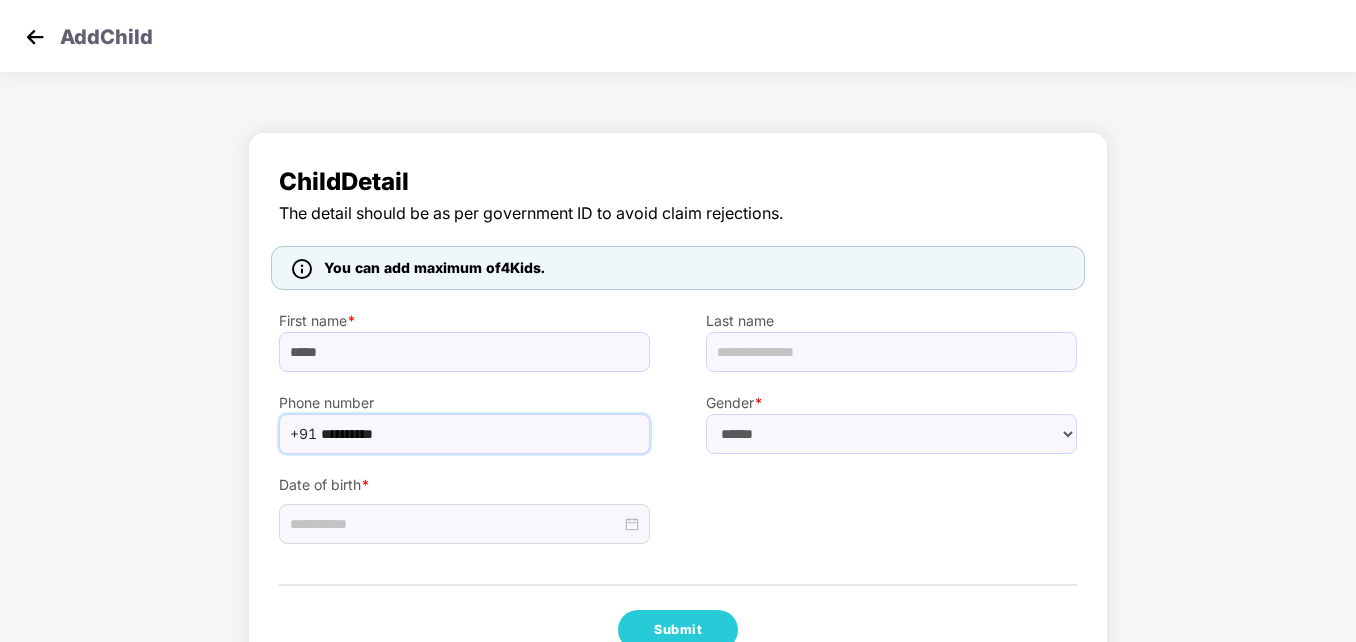 type on "**********" 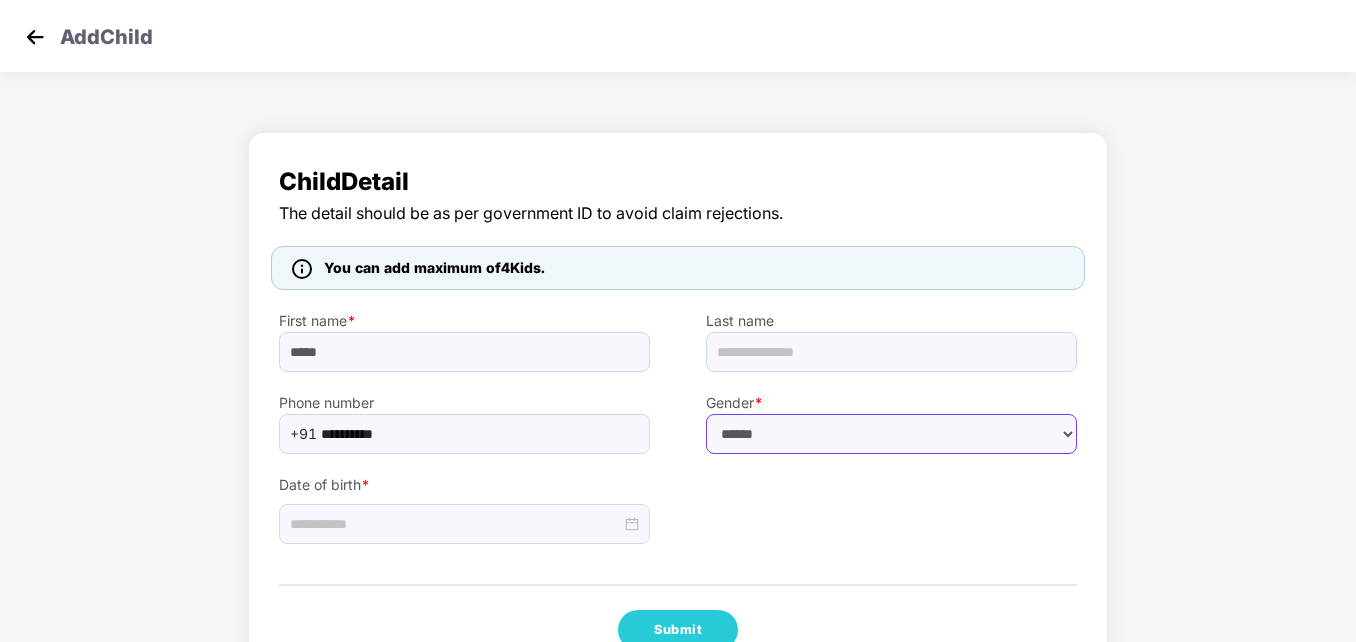 drag, startPoint x: 854, startPoint y: 414, endPoint x: 833, endPoint y: 434, distance: 29 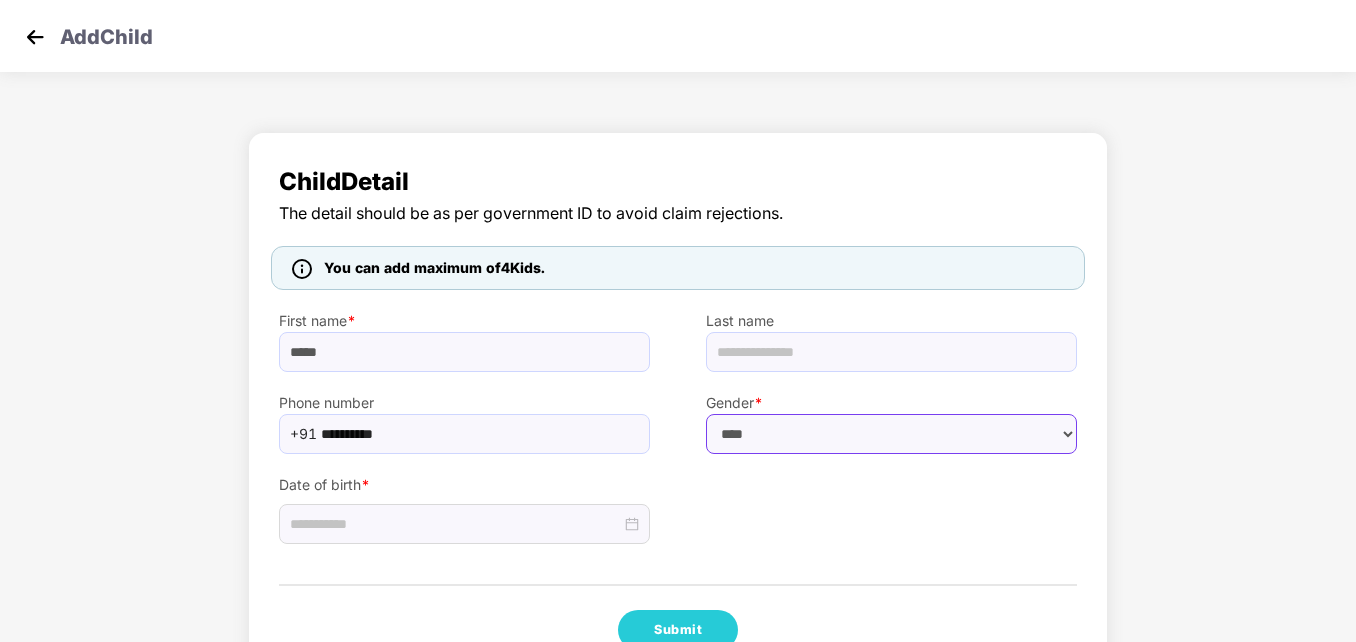 click on "****** **** ******" at bounding box center [891, 434] 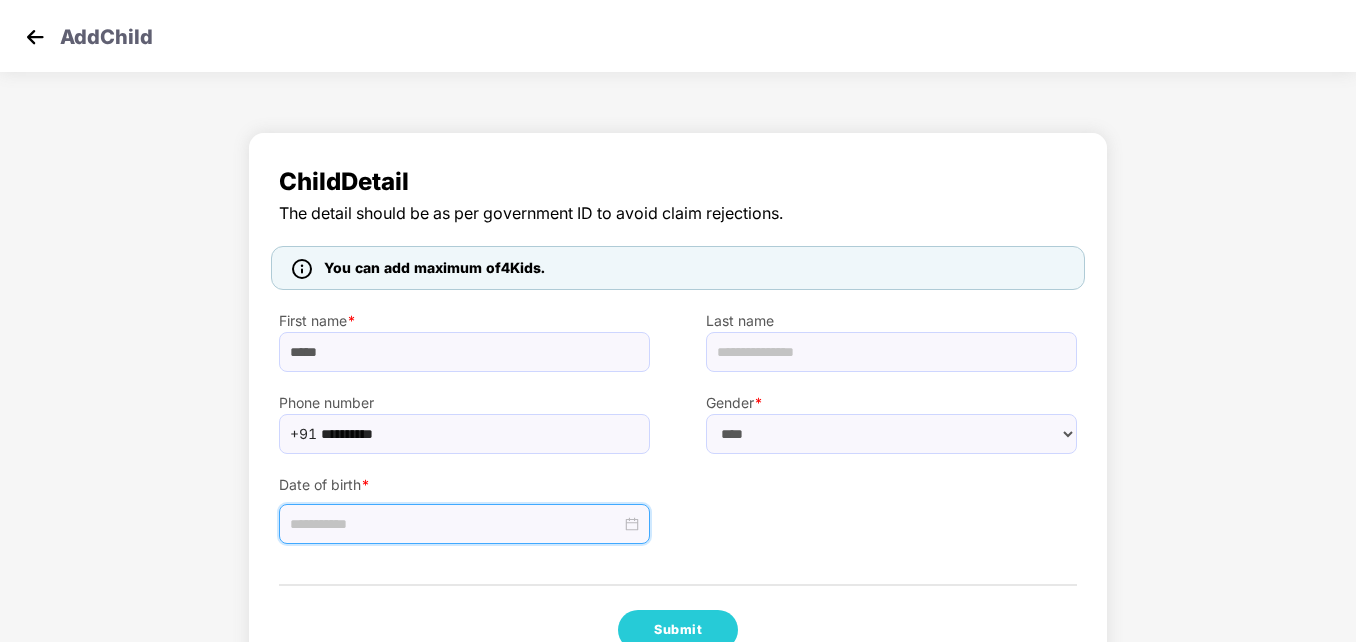 click at bounding box center [455, 524] 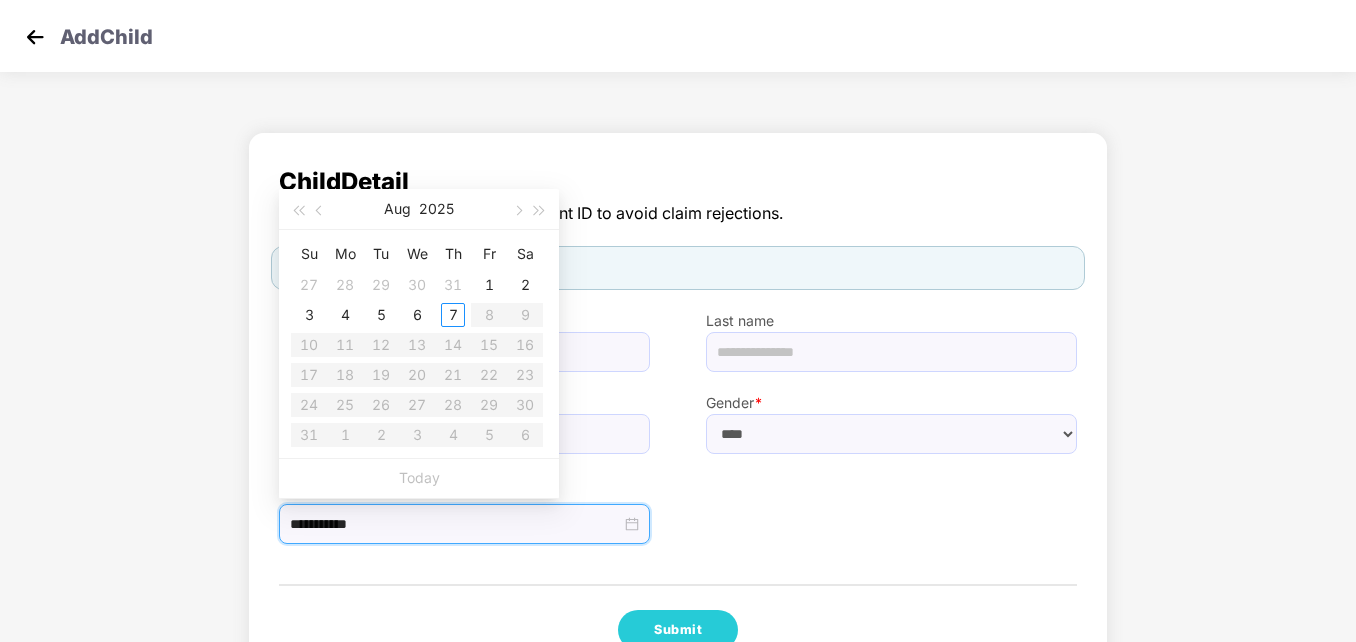 type on "**********" 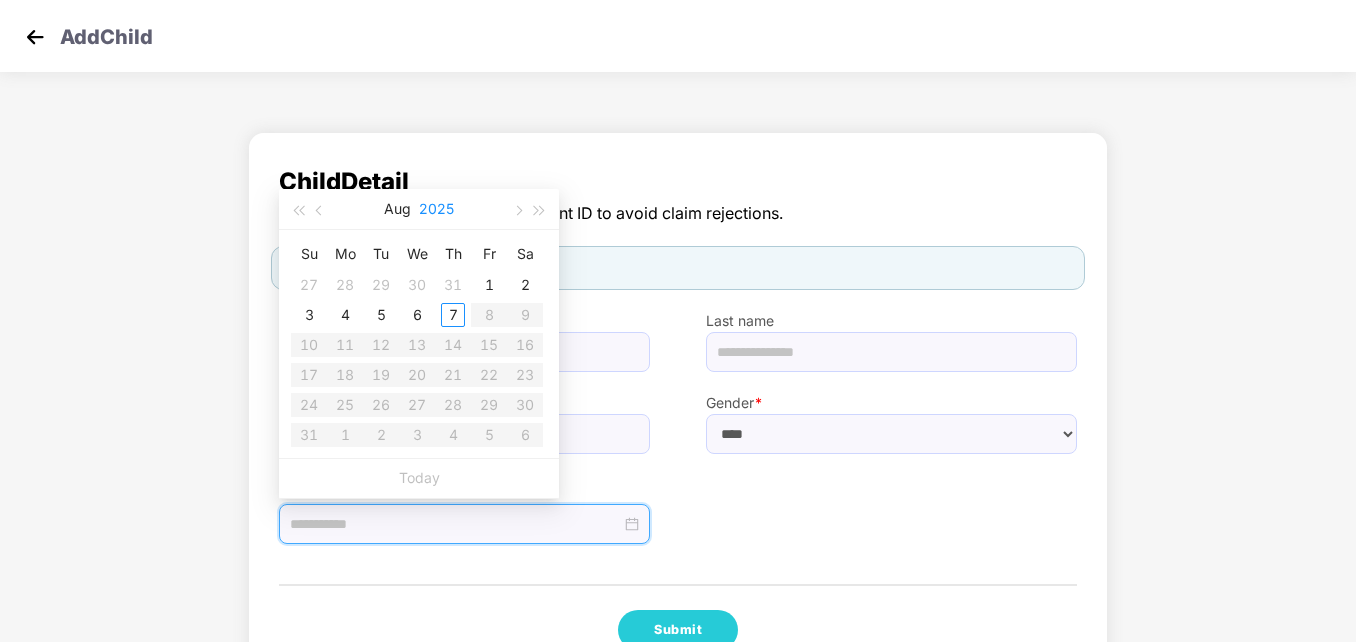 click on "2025" at bounding box center [436, 209] 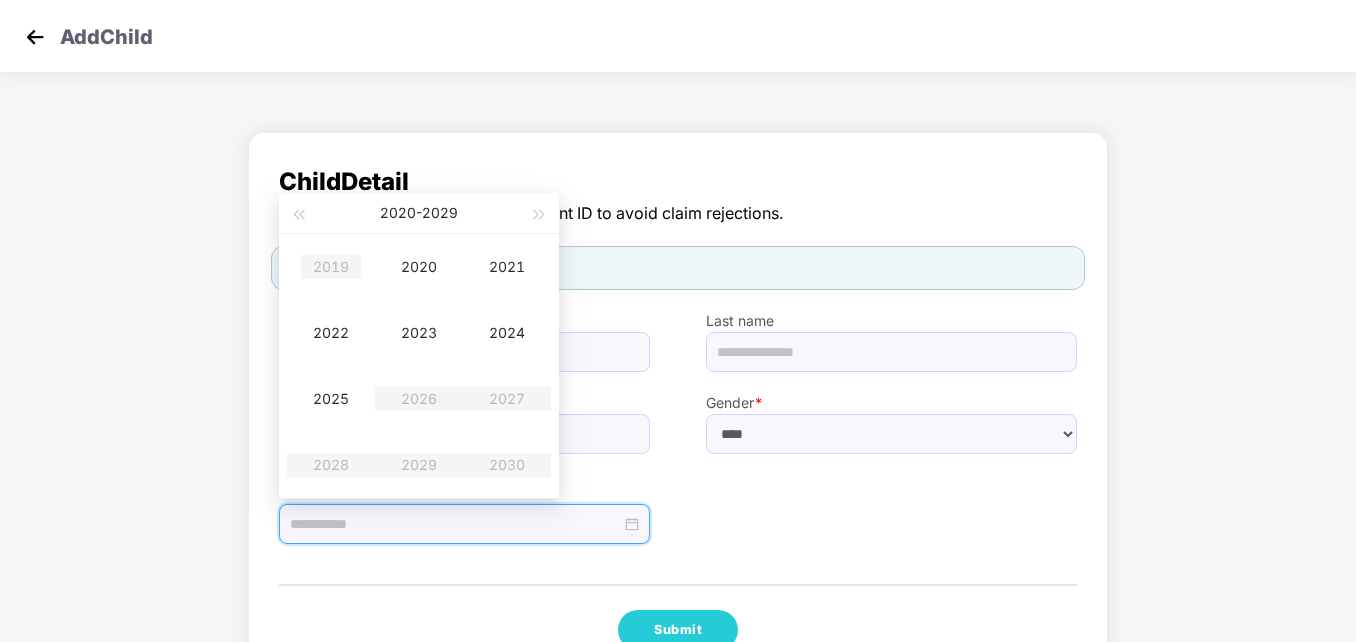 type on "**********" 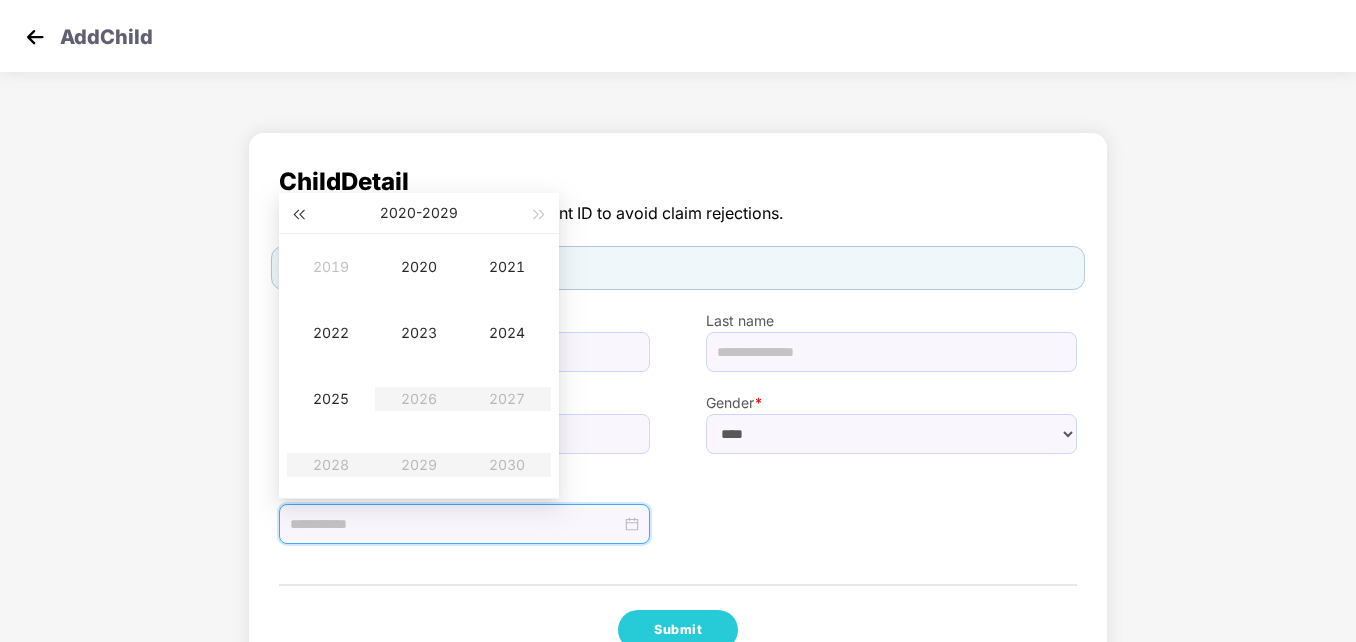 click at bounding box center [298, 215] 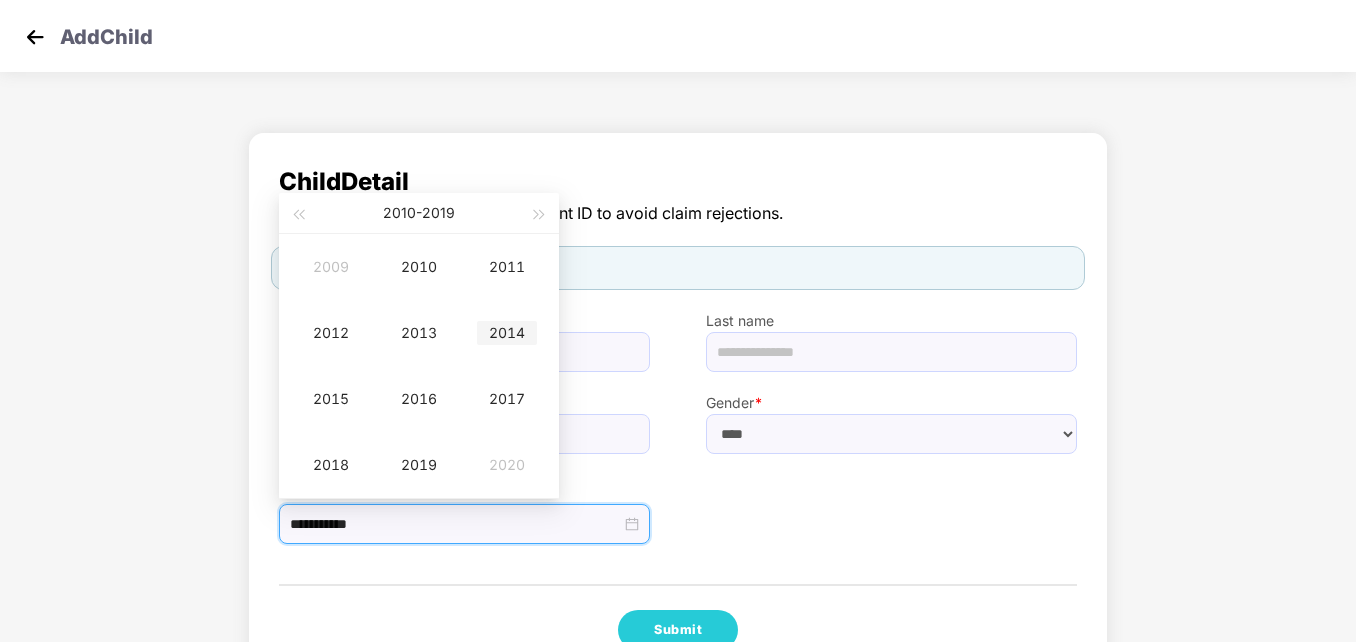 type on "**********" 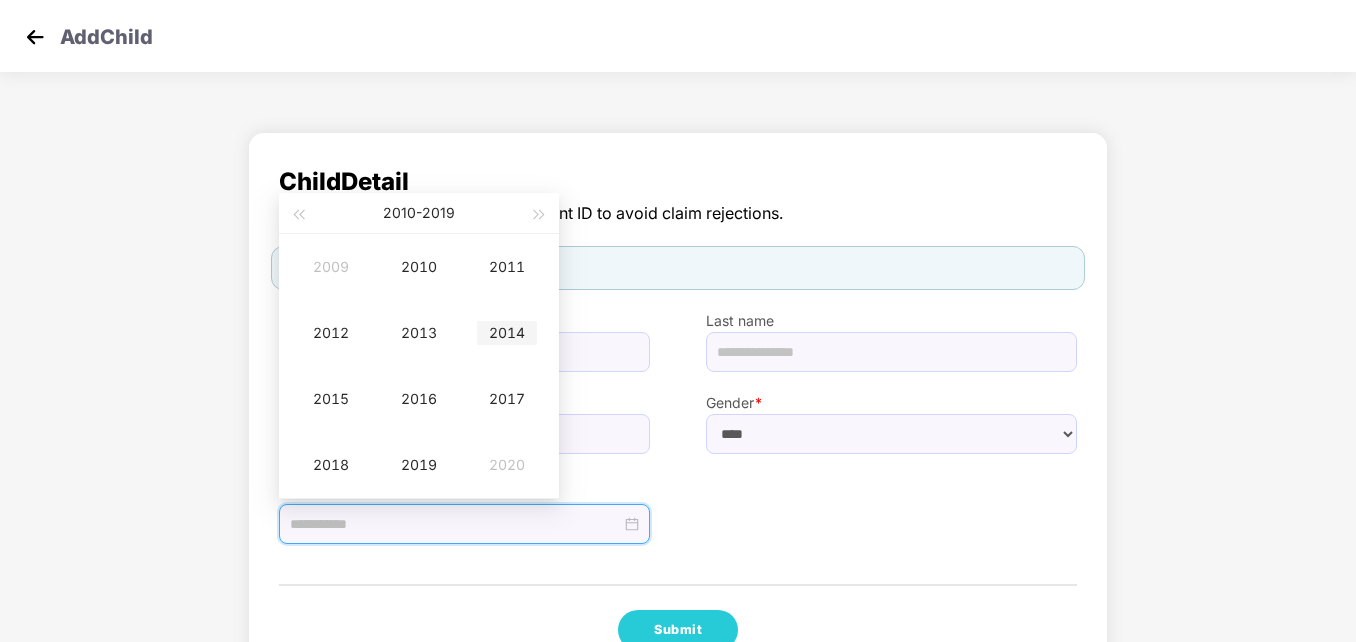 click on "2014" at bounding box center [507, 333] 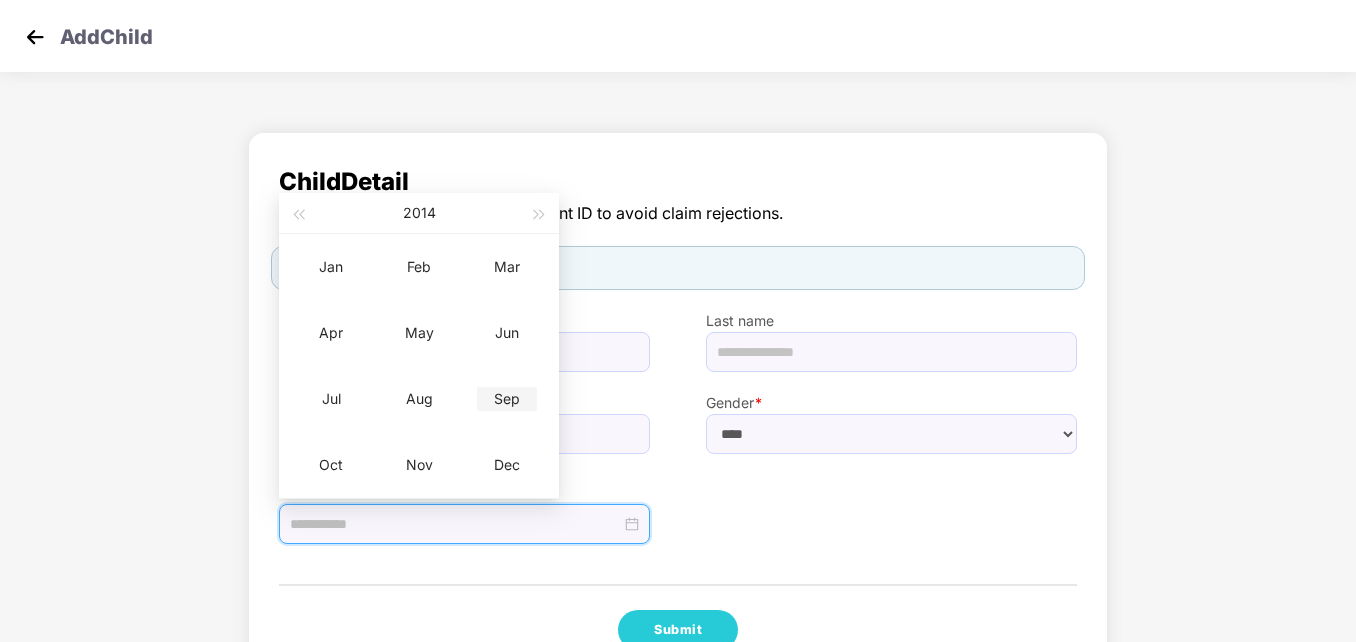type on "**********" 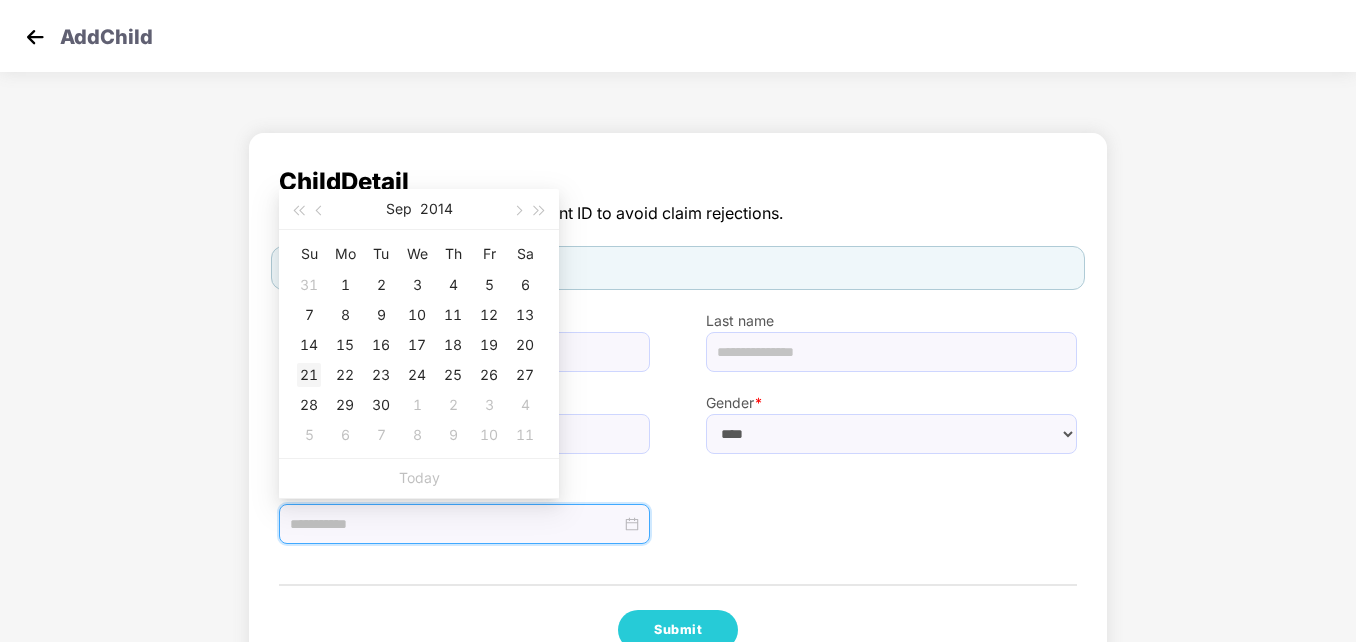 type on "**********" 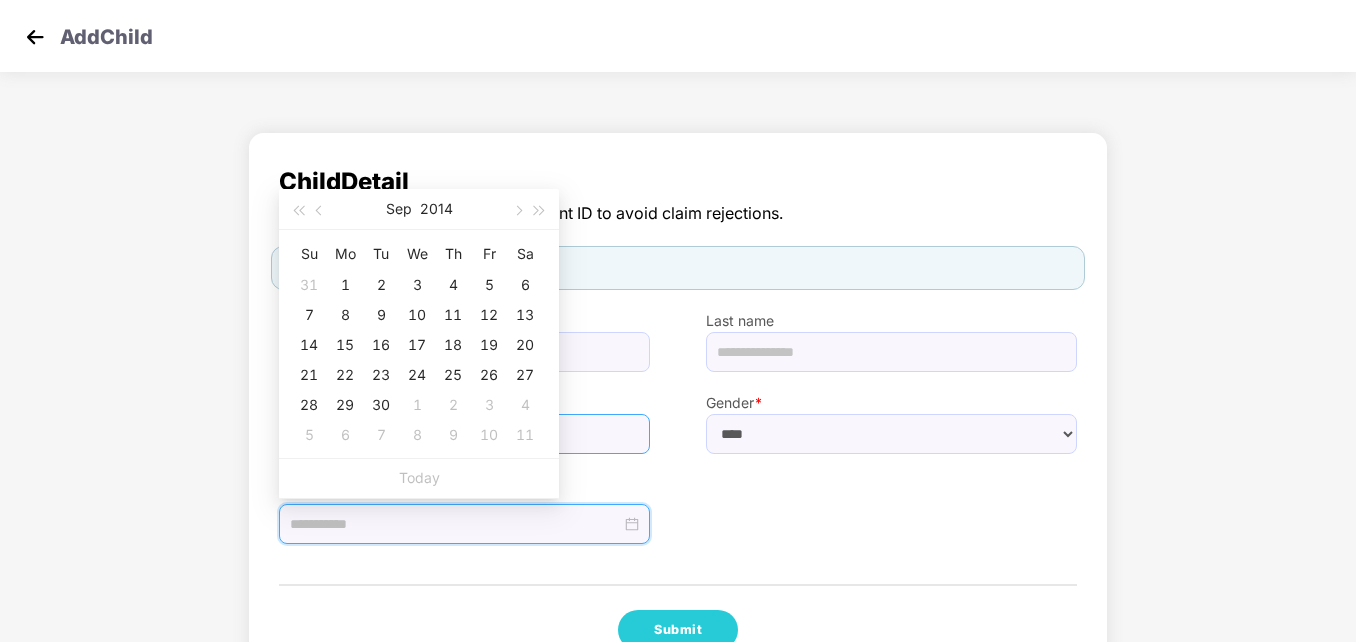 click on "21" at bounding box center [309, 375] 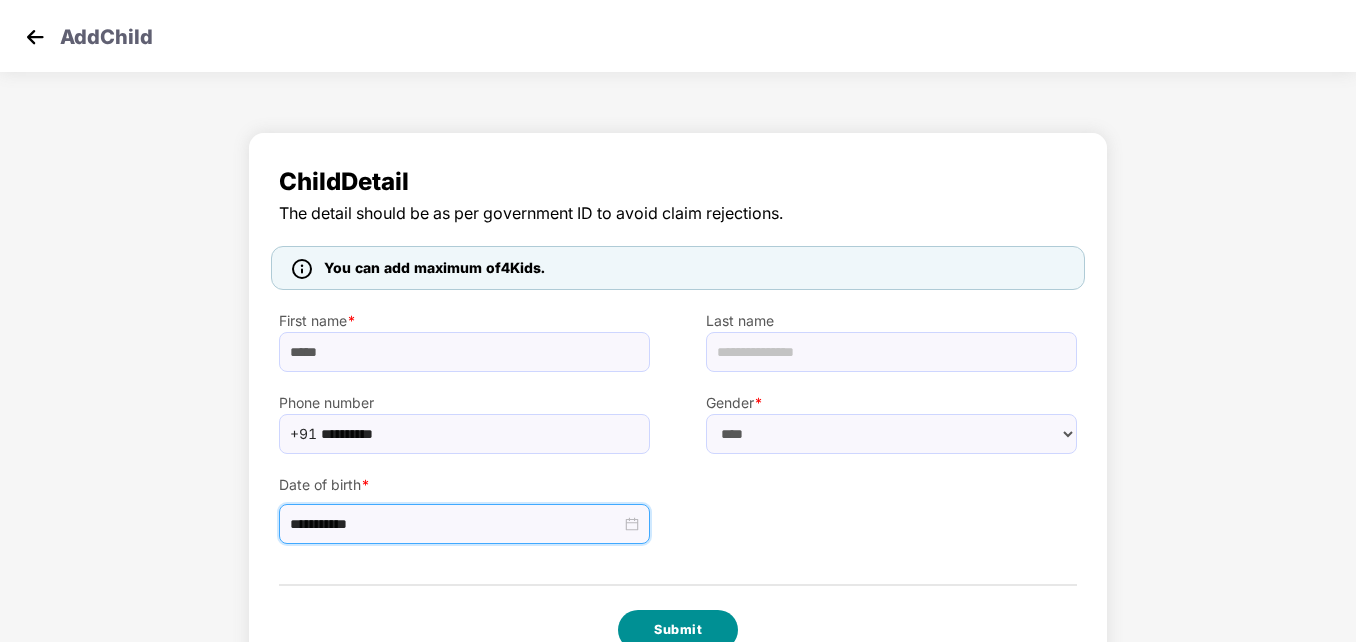 click on "Submit" at bounding box center [678, 630] 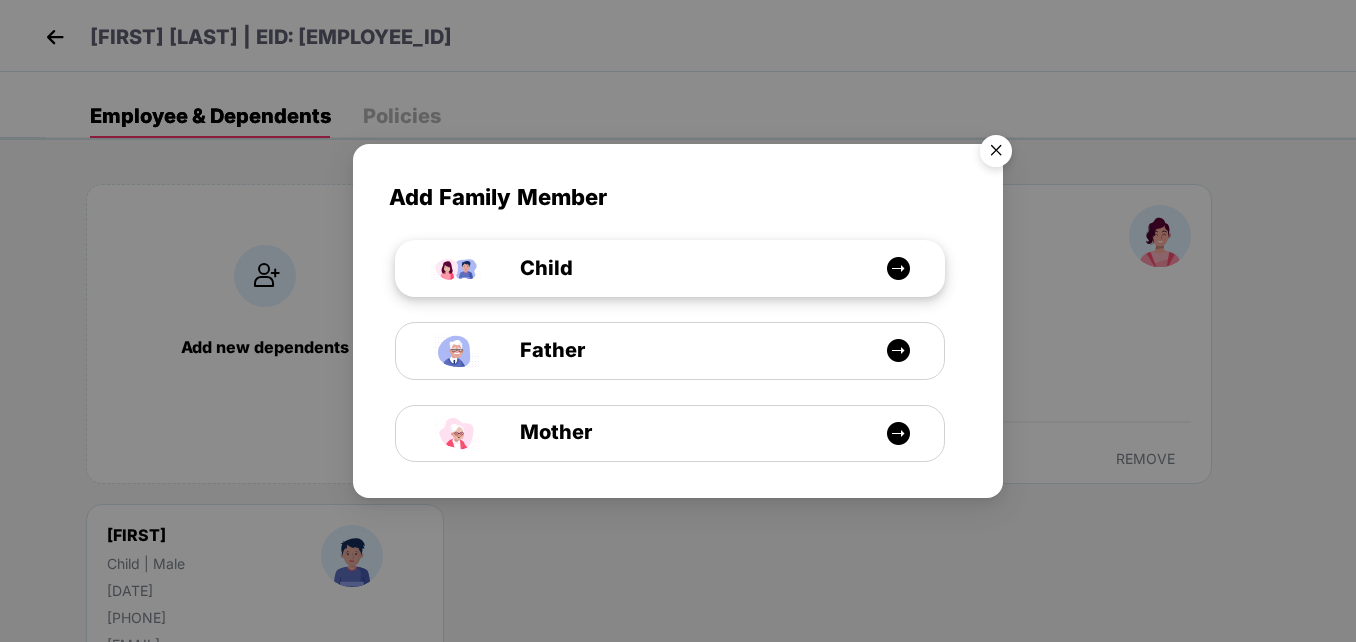click on "Child" at bounding box center (680, 268) 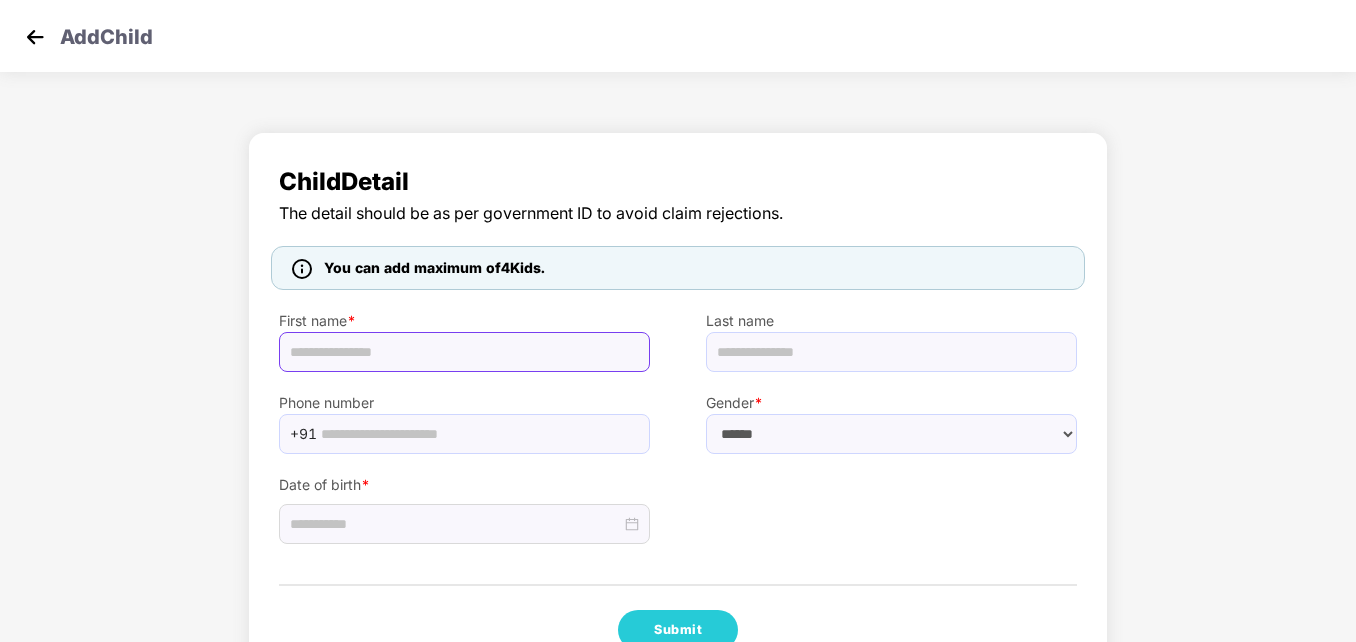 drag, startPoint x: 340, startPoint y: 348, endPoint x: 350, endPoint y: 349, distance: 10.049875 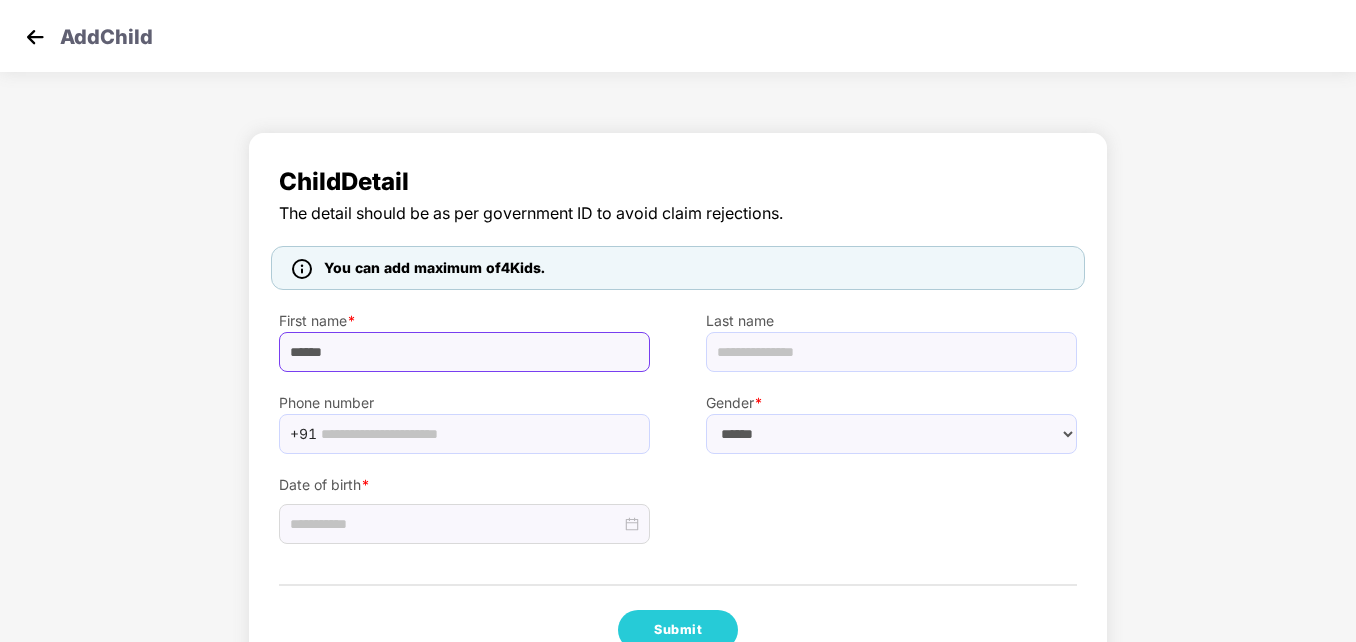 type on "******" 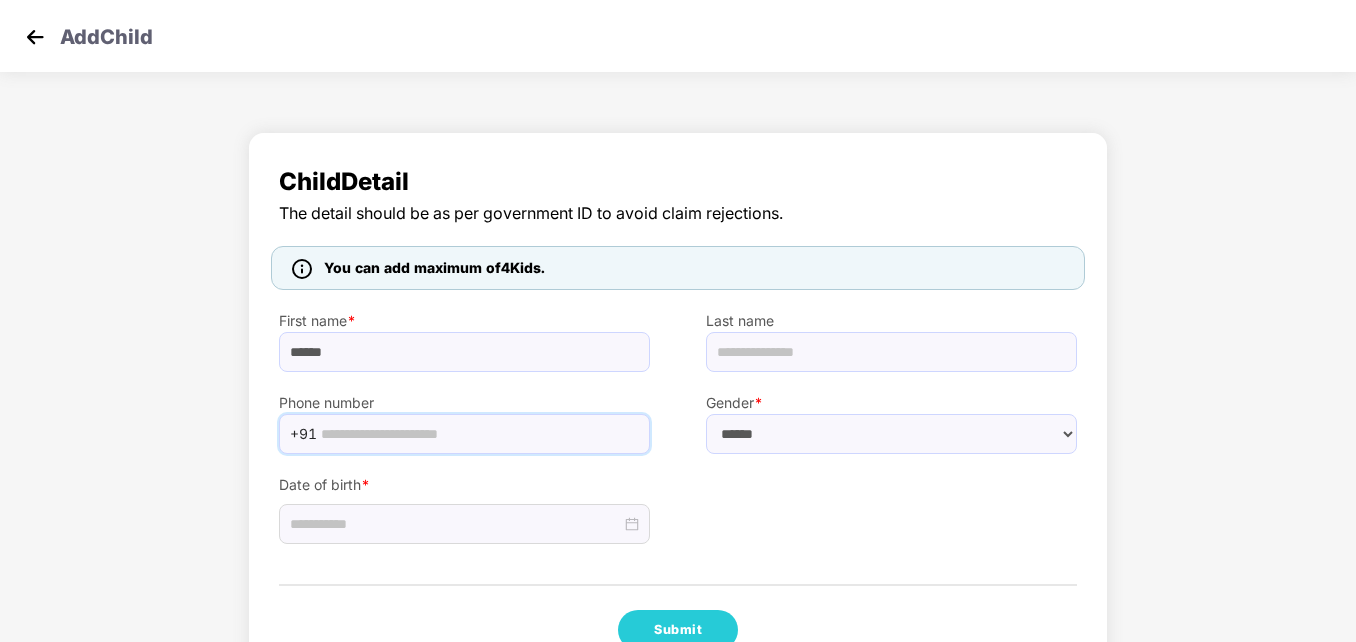 paste on "**********" 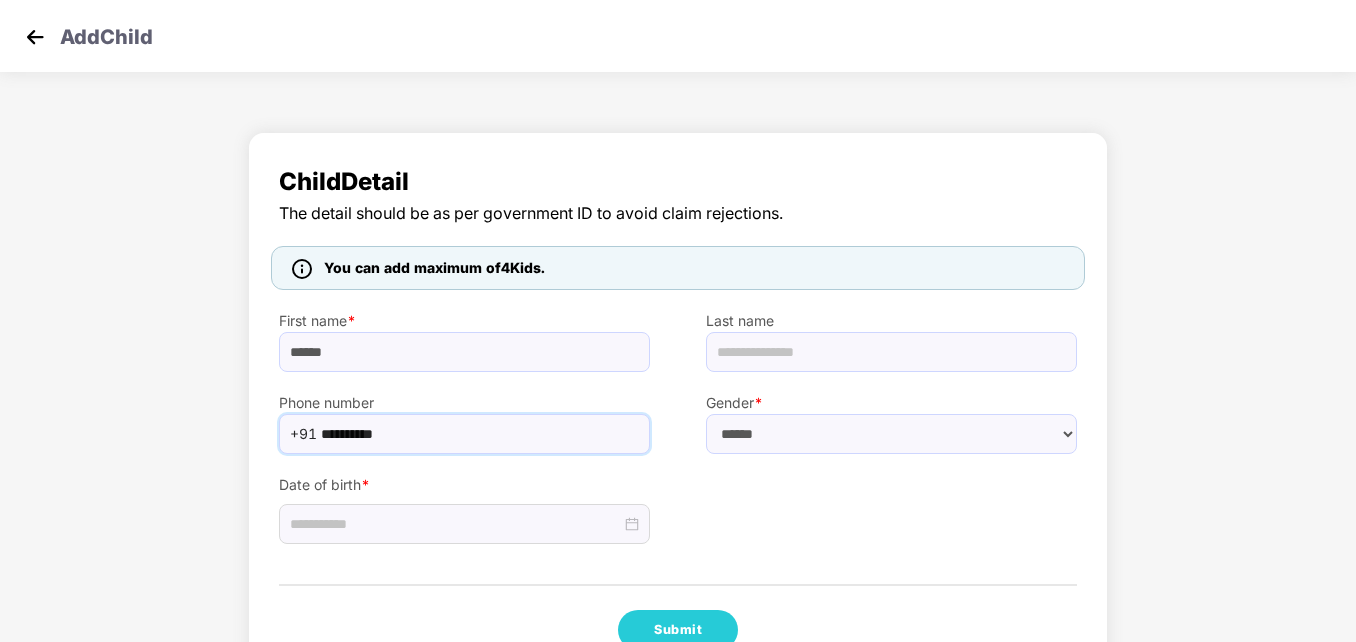 type on "**********" 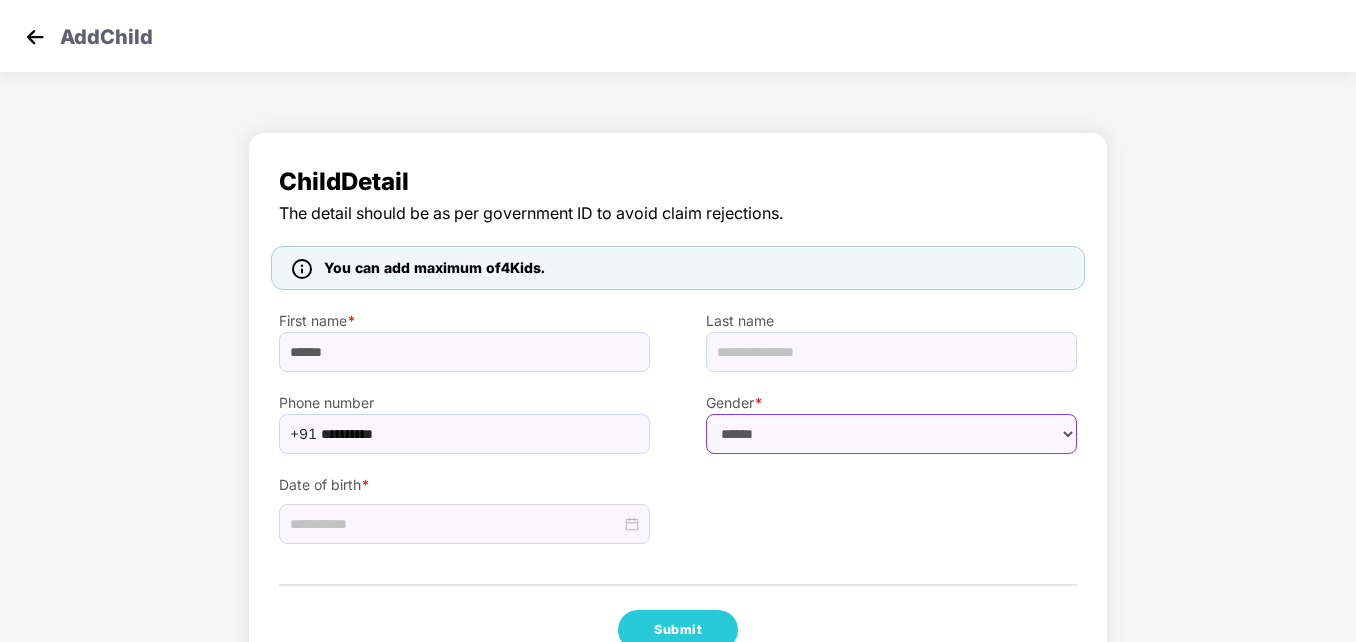 click on "****** **** ******" at bounding box center (891, 434) 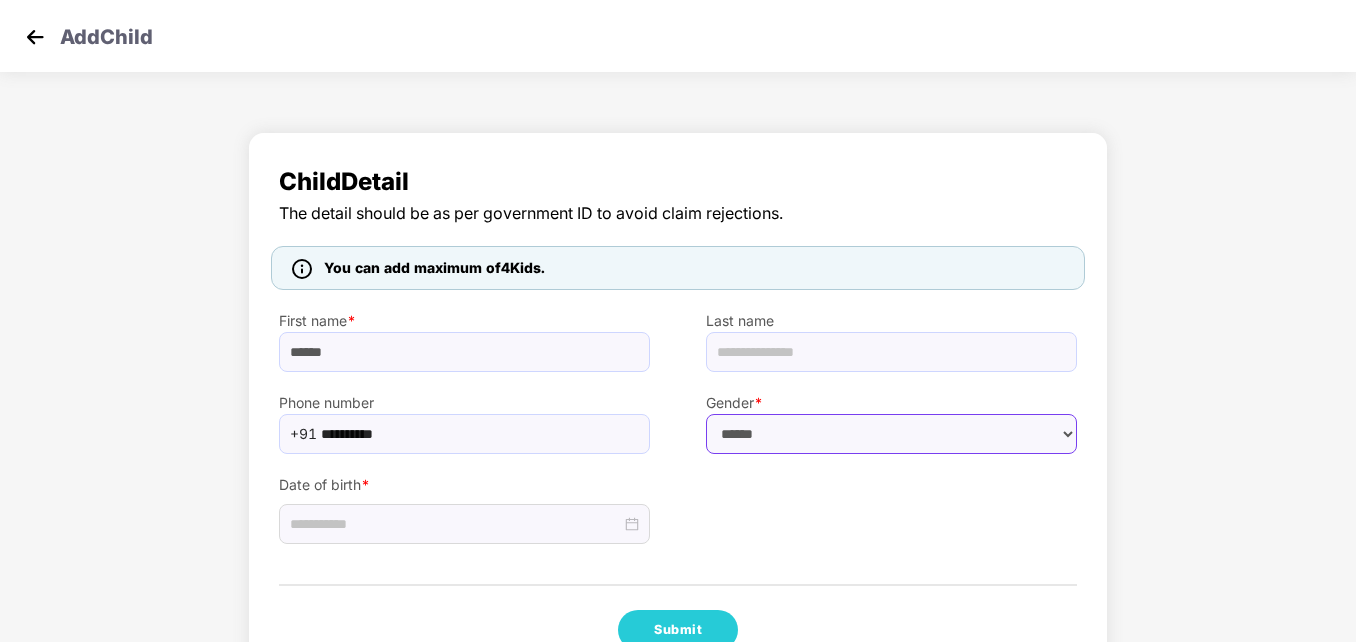 select on "****" 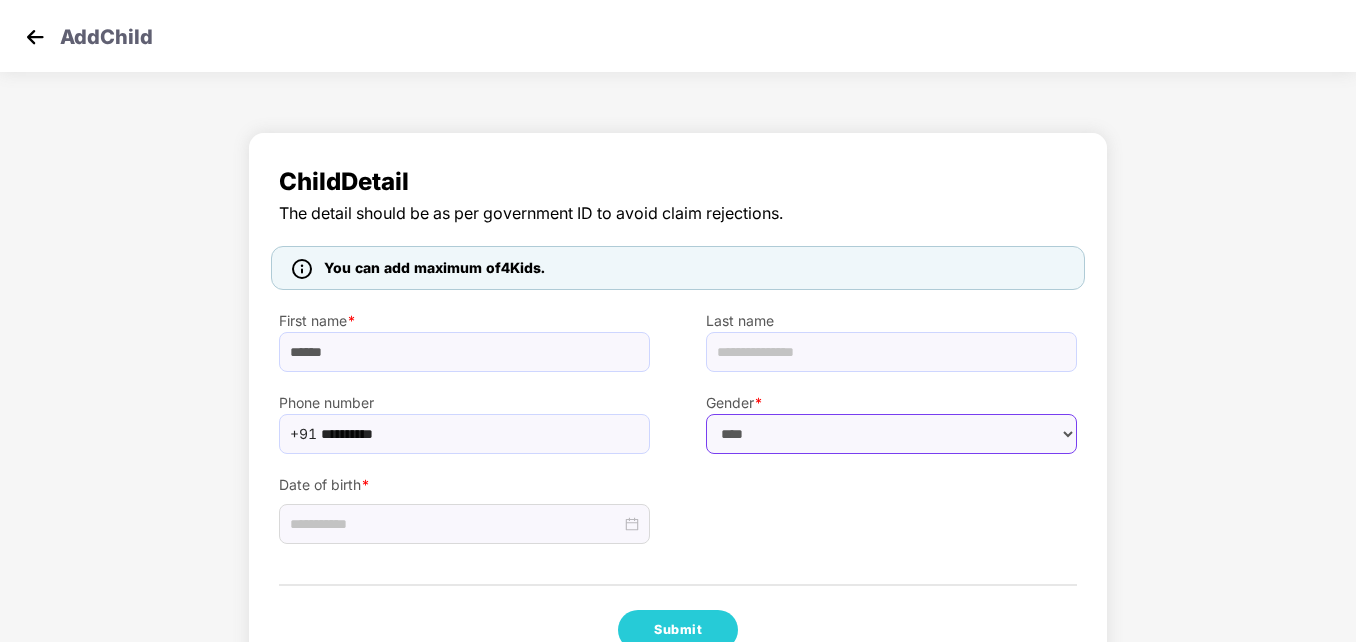 click on "****** **** ******" at bounding box center [891, 434] 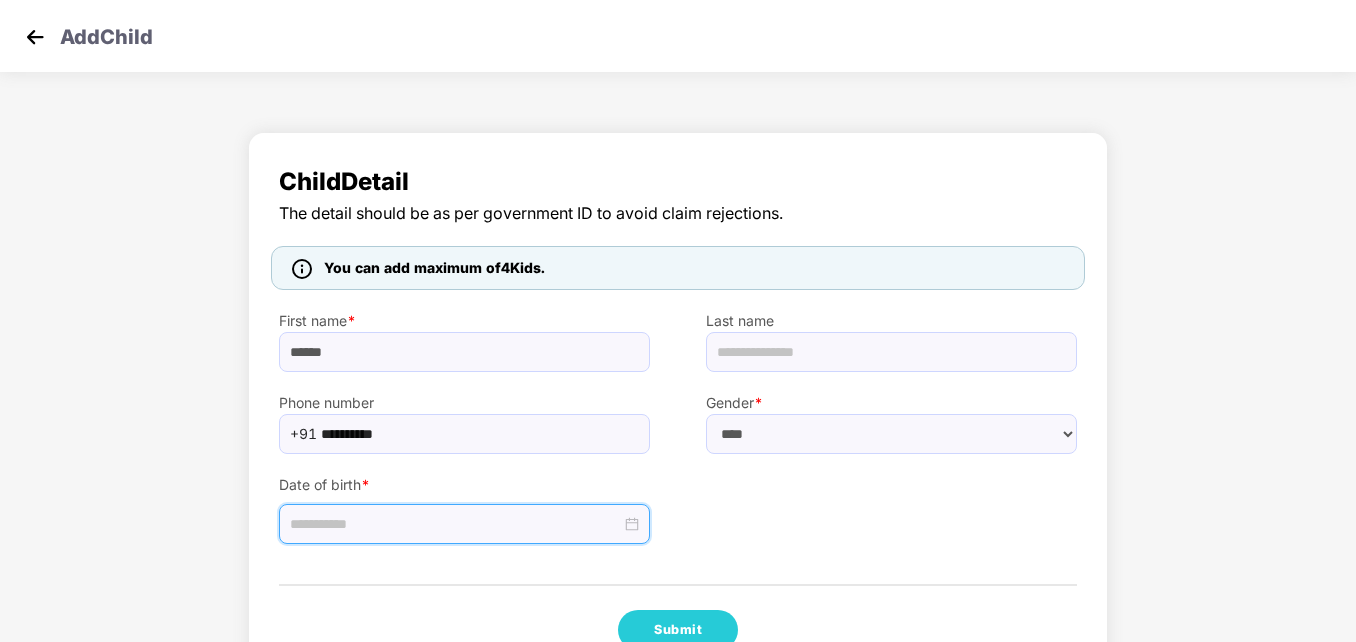 click at bounding box center [455, 524] 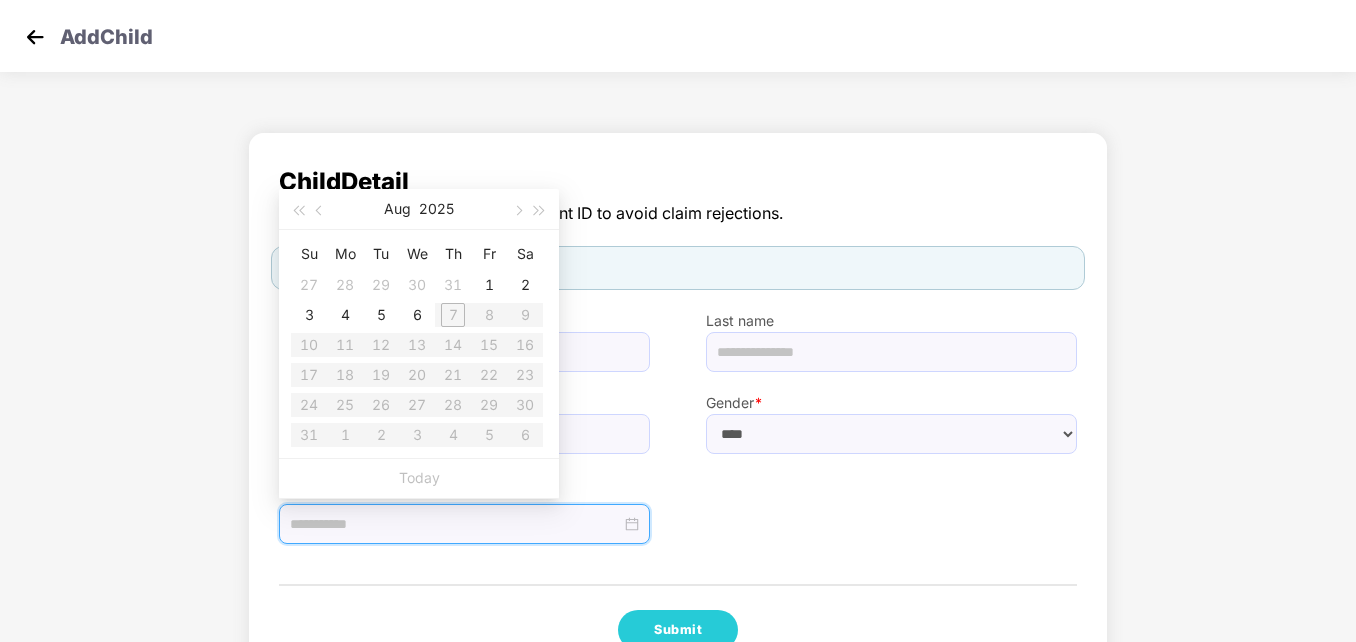 click at bounding box center [455, 524] 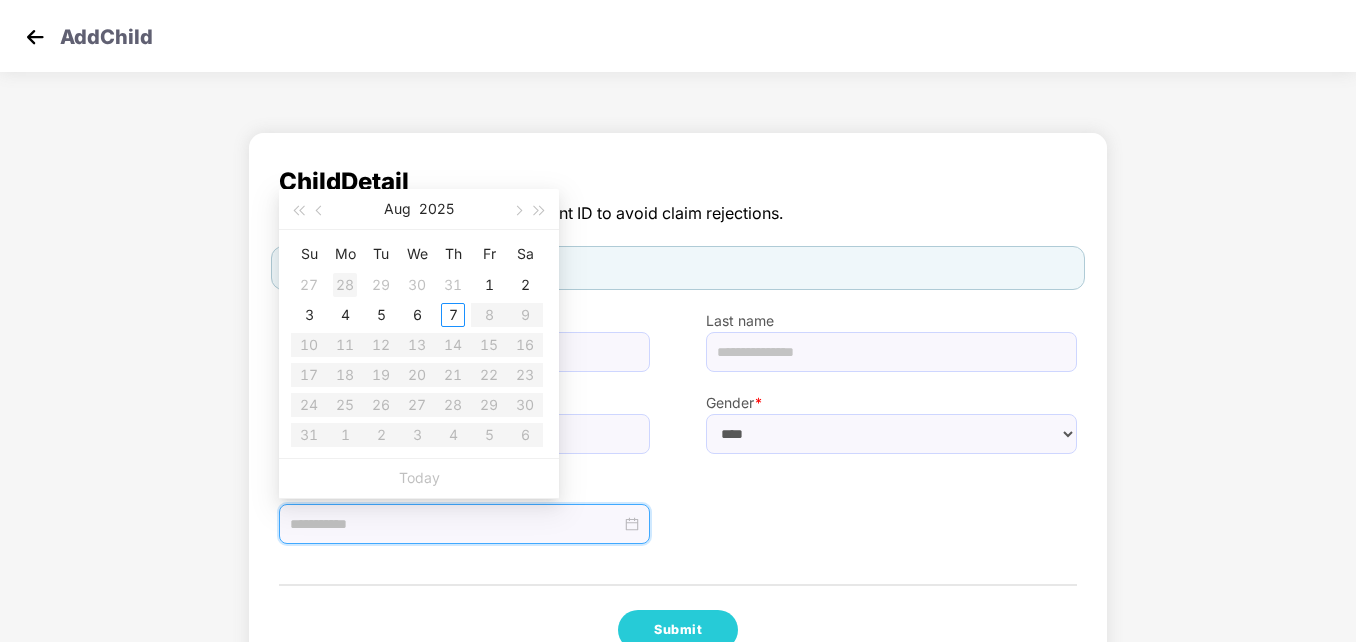 type on "**********" 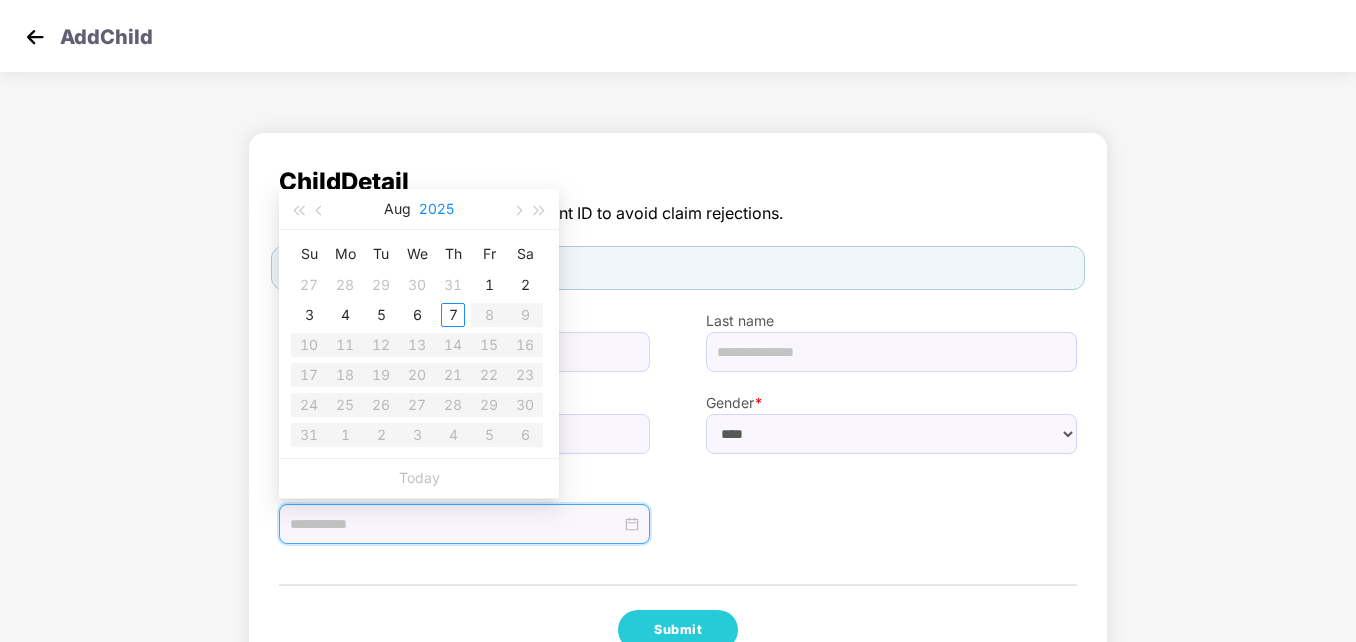 click on "2025" at bounding box center [436, 209] 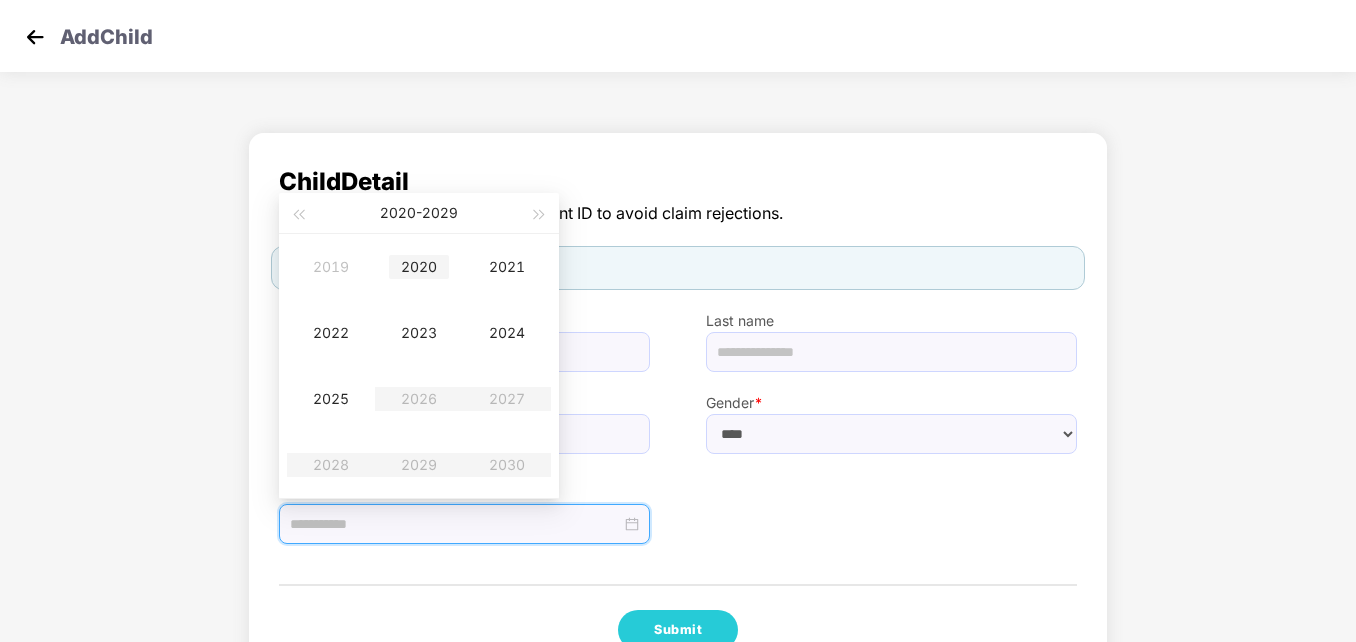 type on "**********" 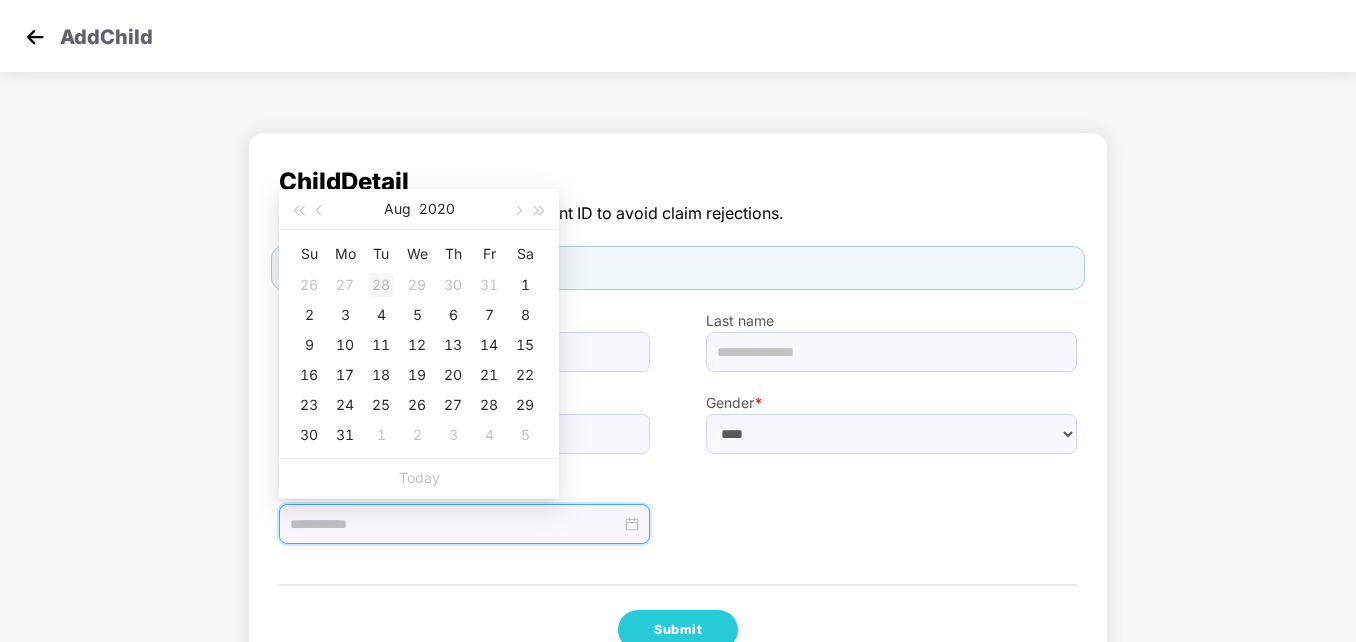 type on "**********" 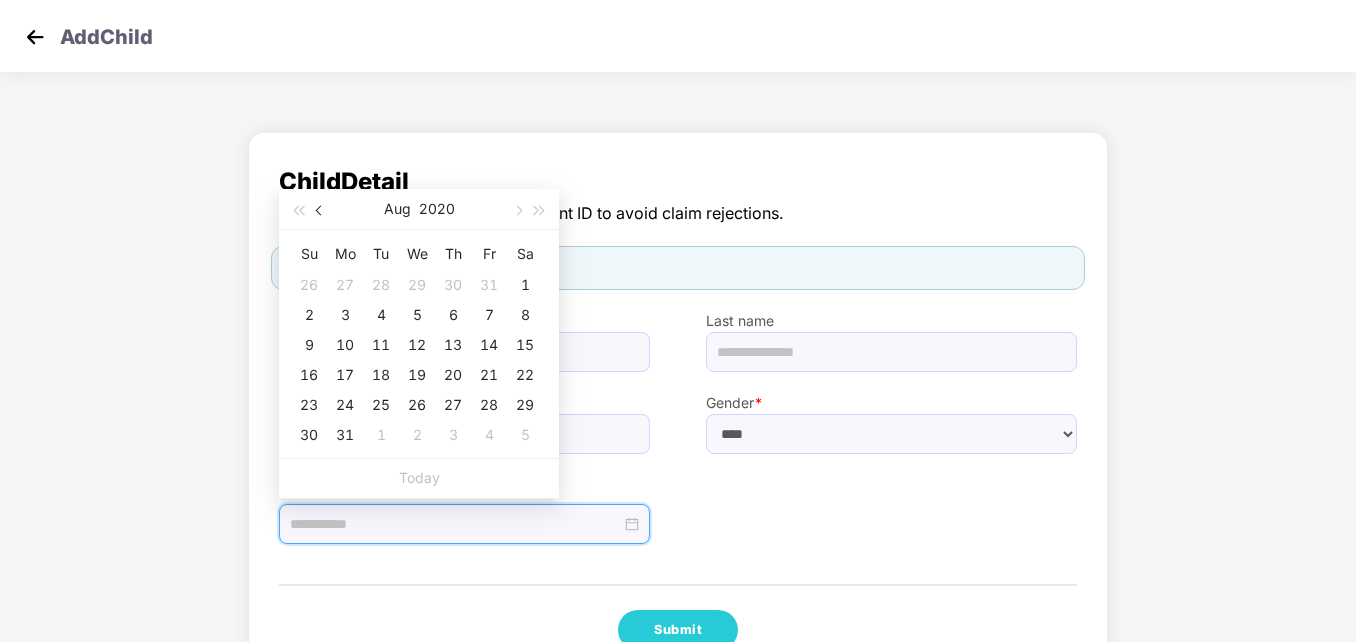 click at bounding box center [320, 209] 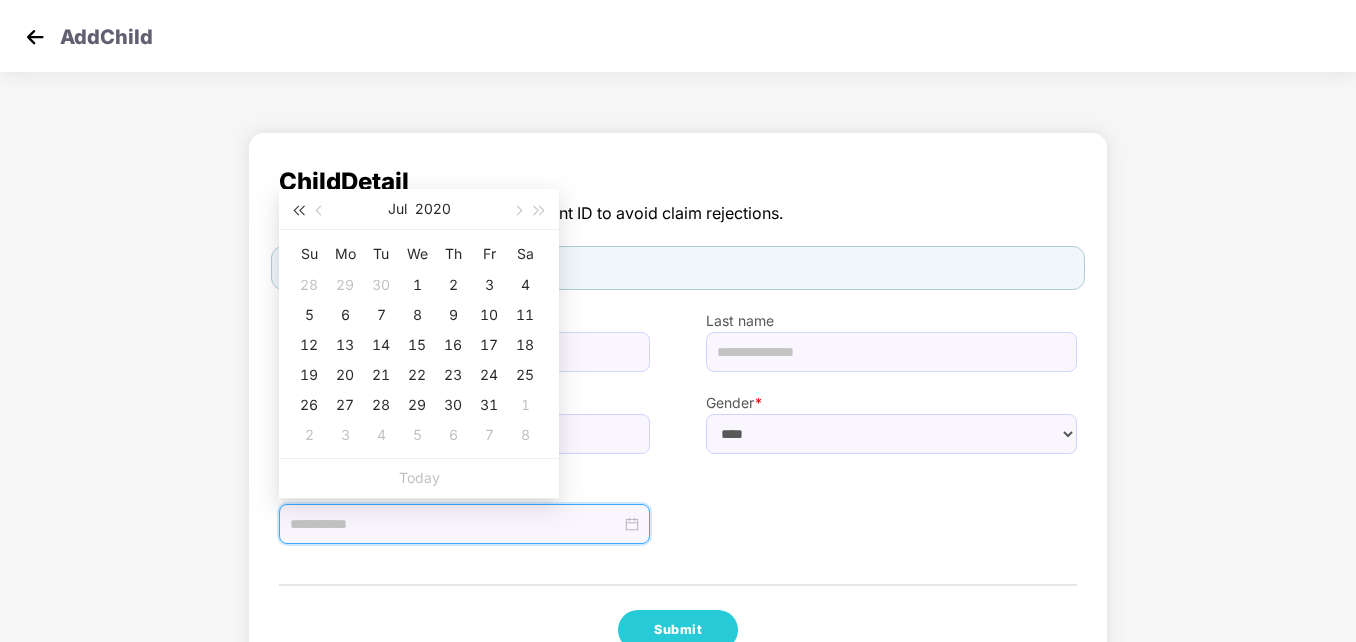 click at bounding box center [298, 211] 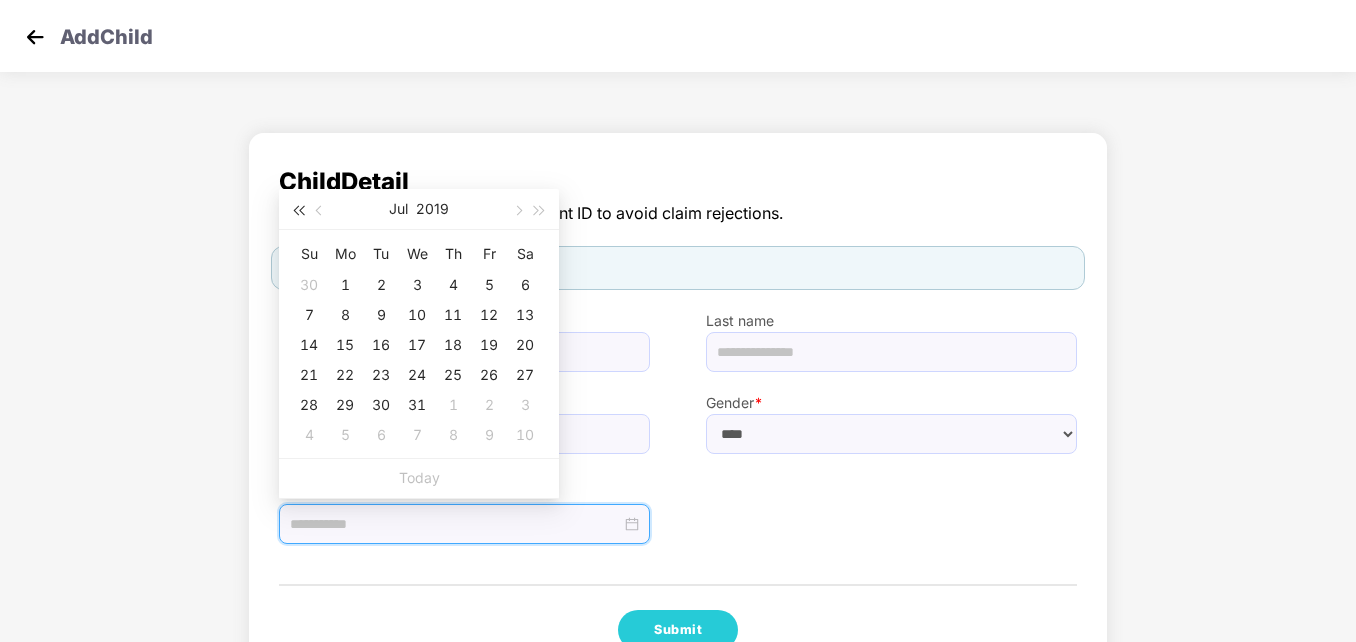 click at bounding box center (298, 211) 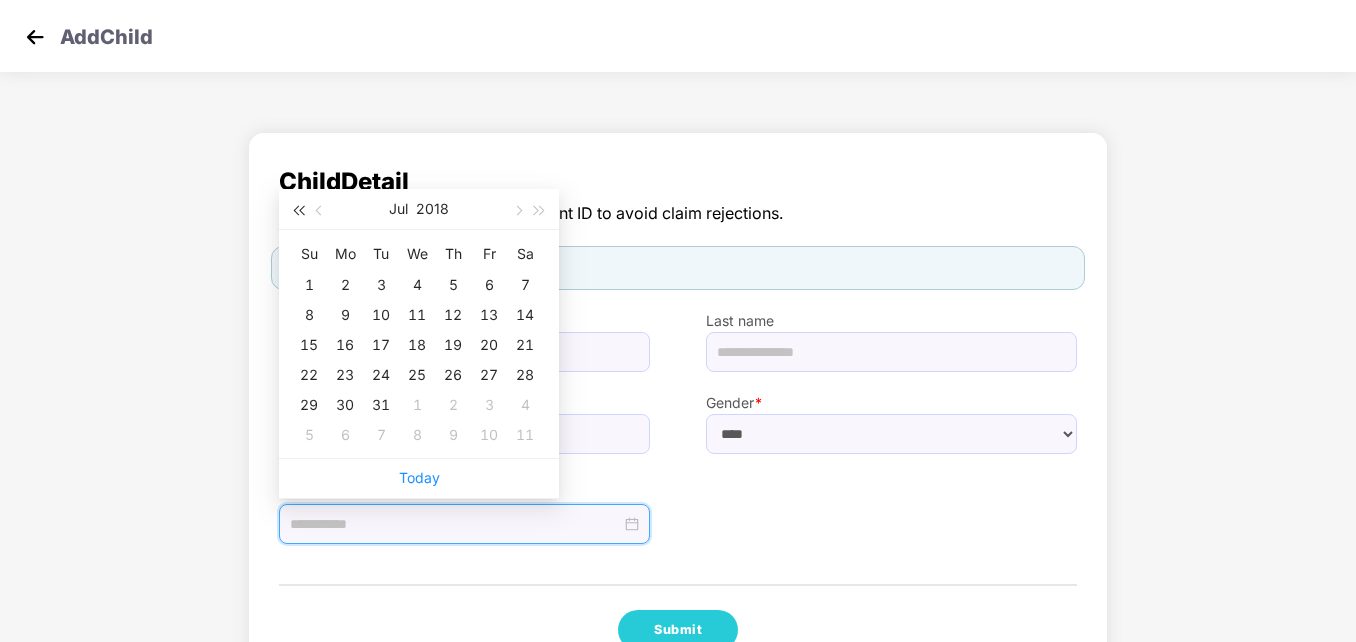 click at bounding box center (298, 211) 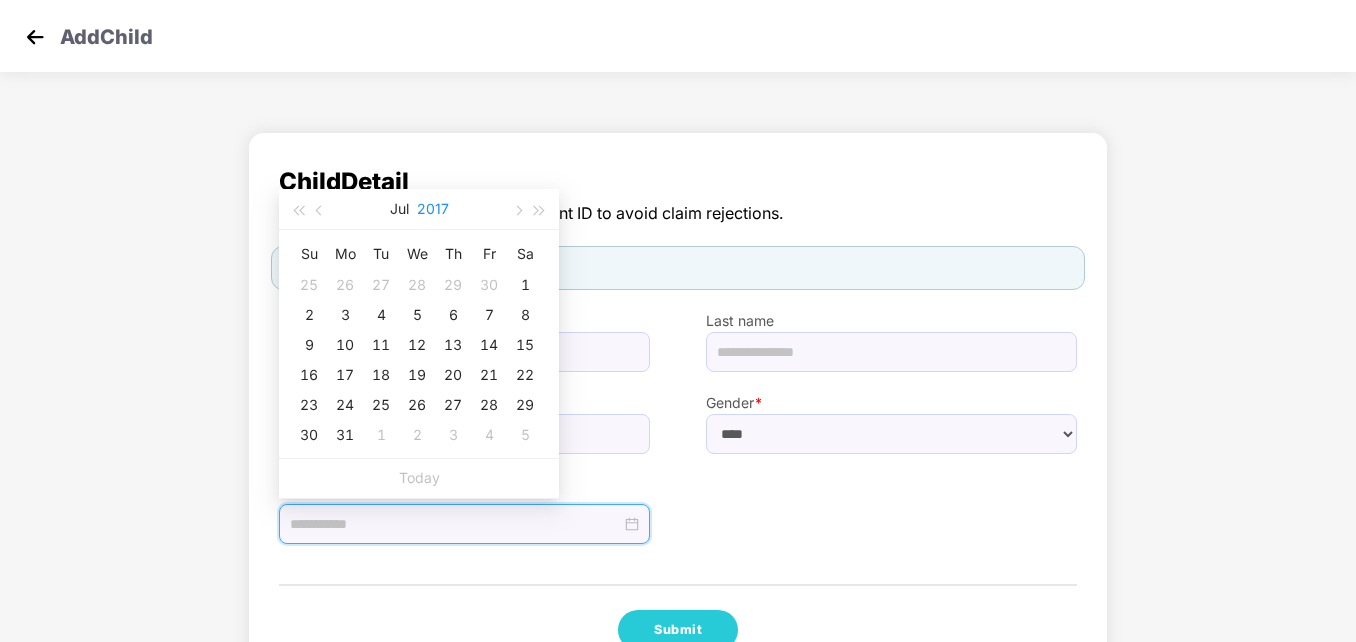 click on "2017" at bounding box center [433, 209] 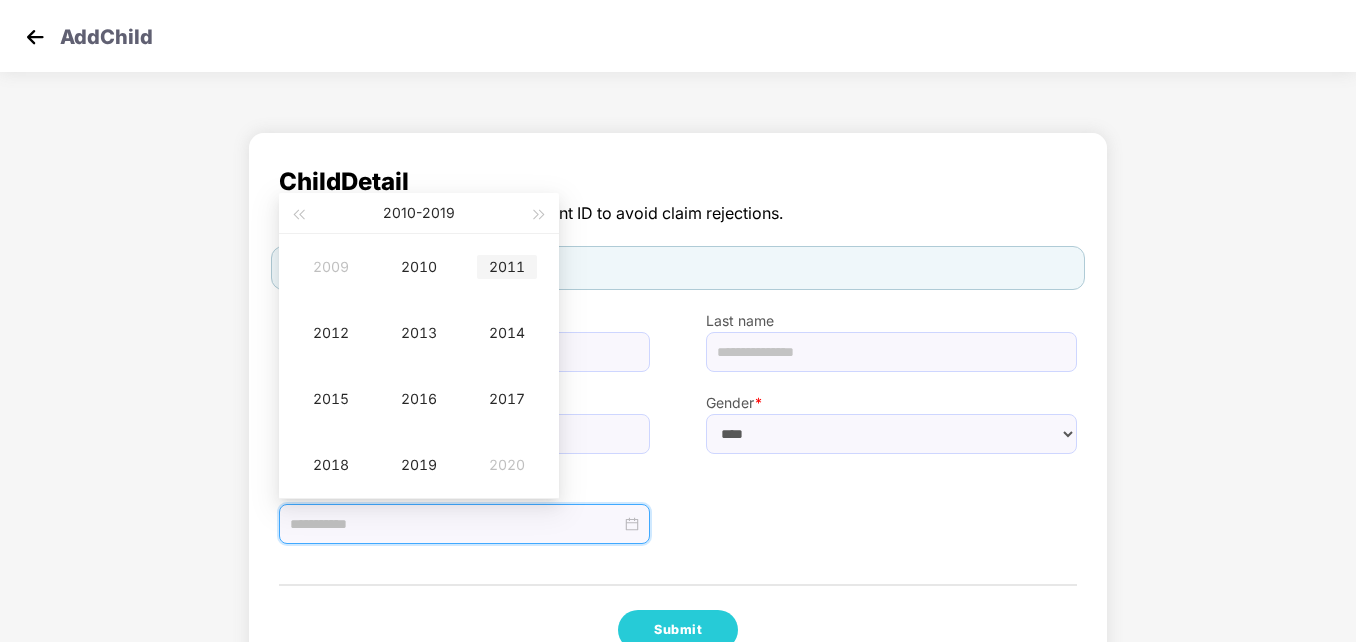 type on "**********" 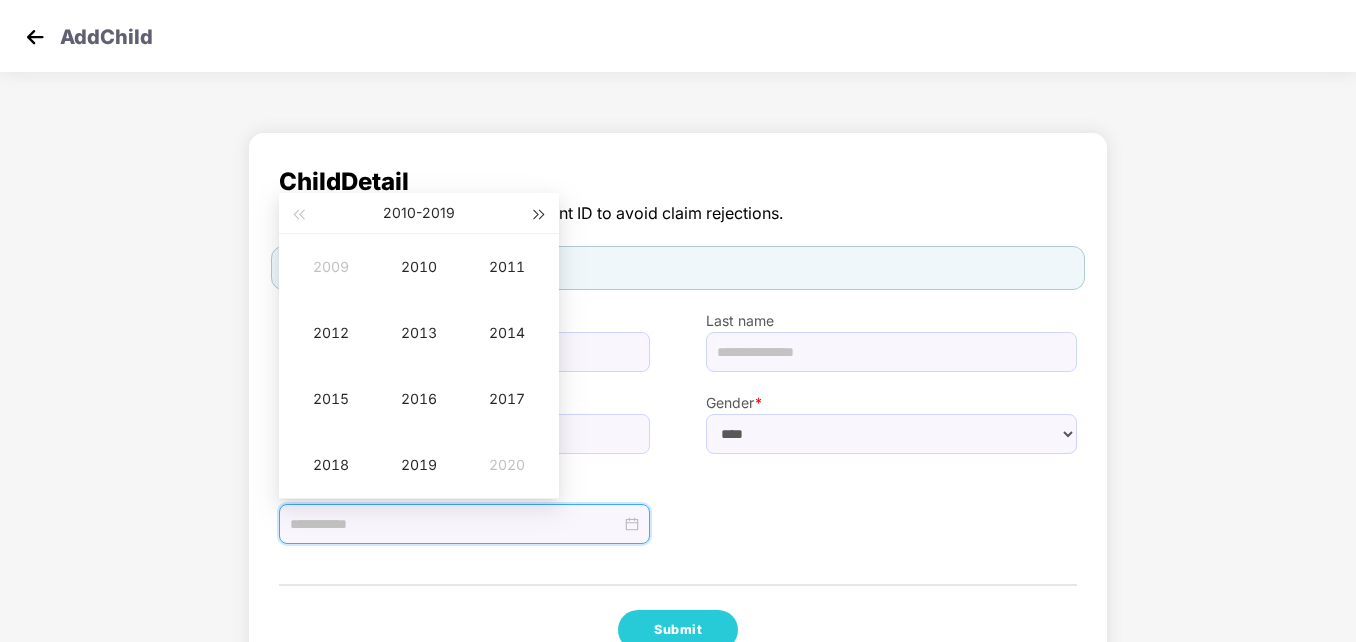 click at bounding box center [540, 215] 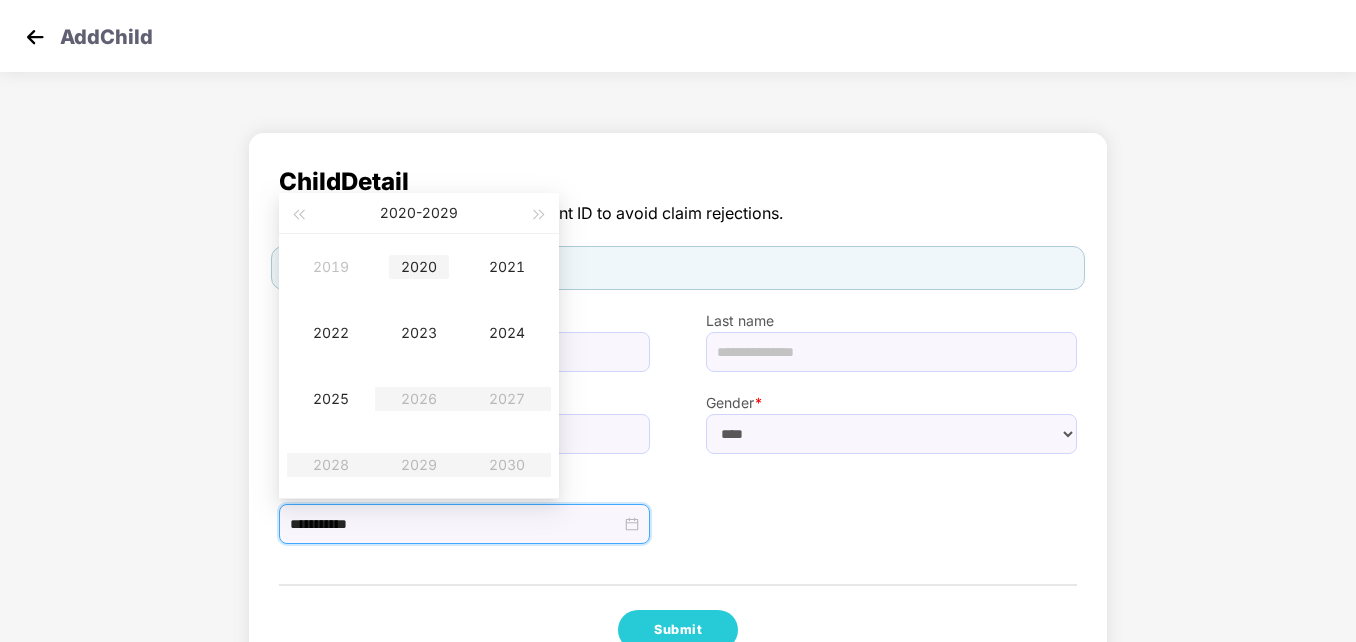 type on "**********" 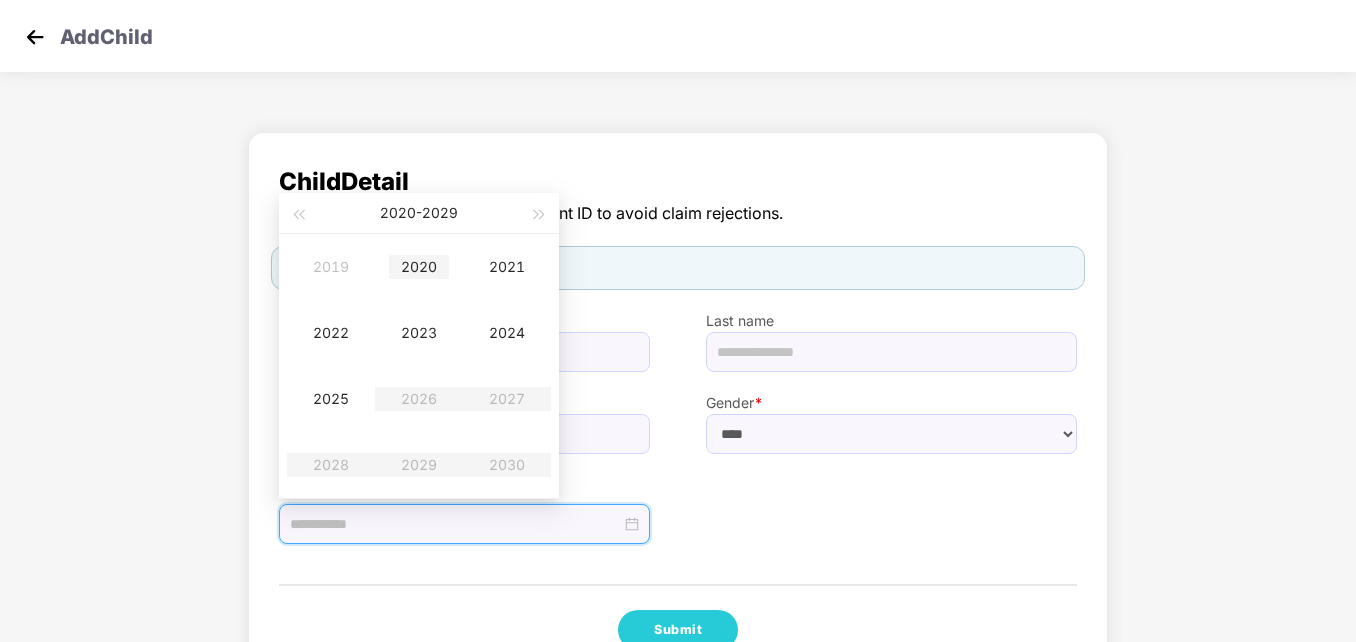 click on "2020" at bounding box center [419, 267] 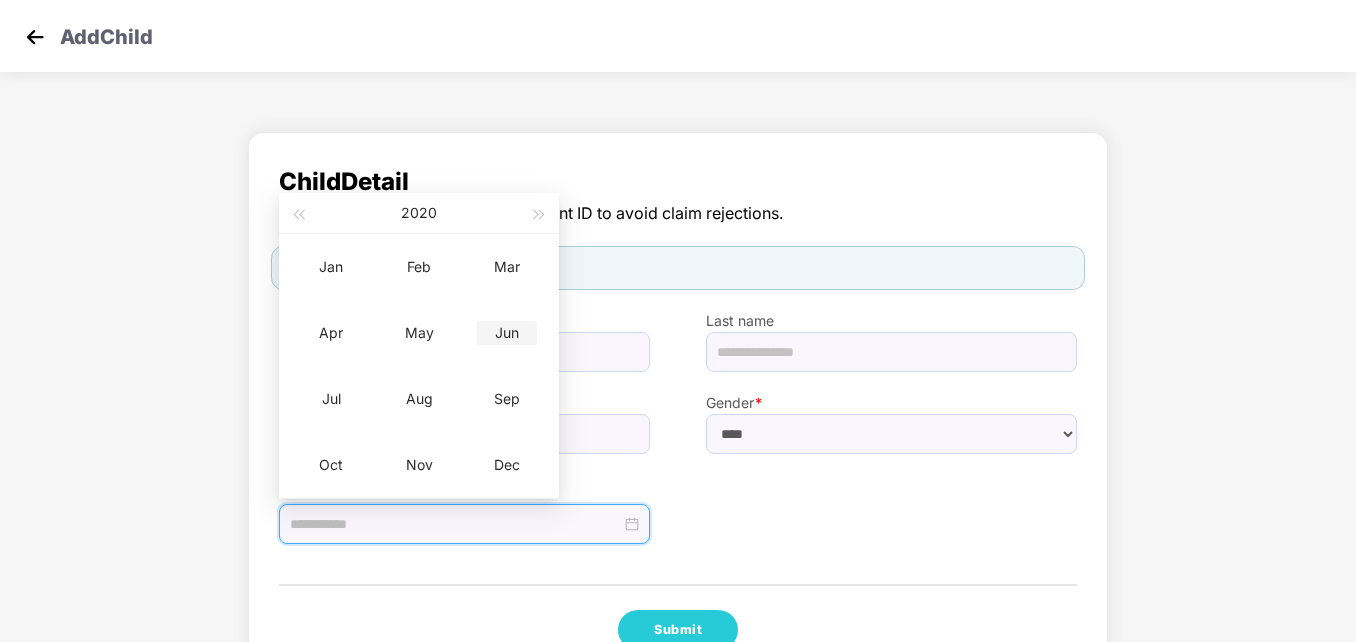 type on "**********" 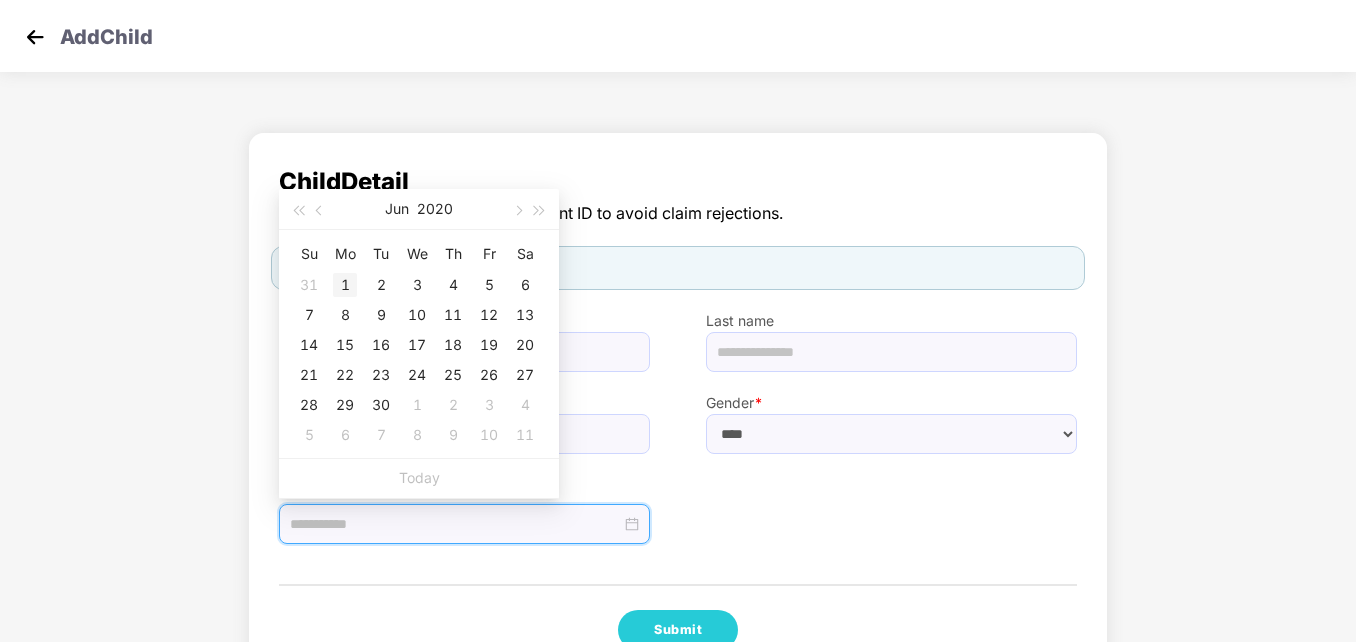 type on "**********" 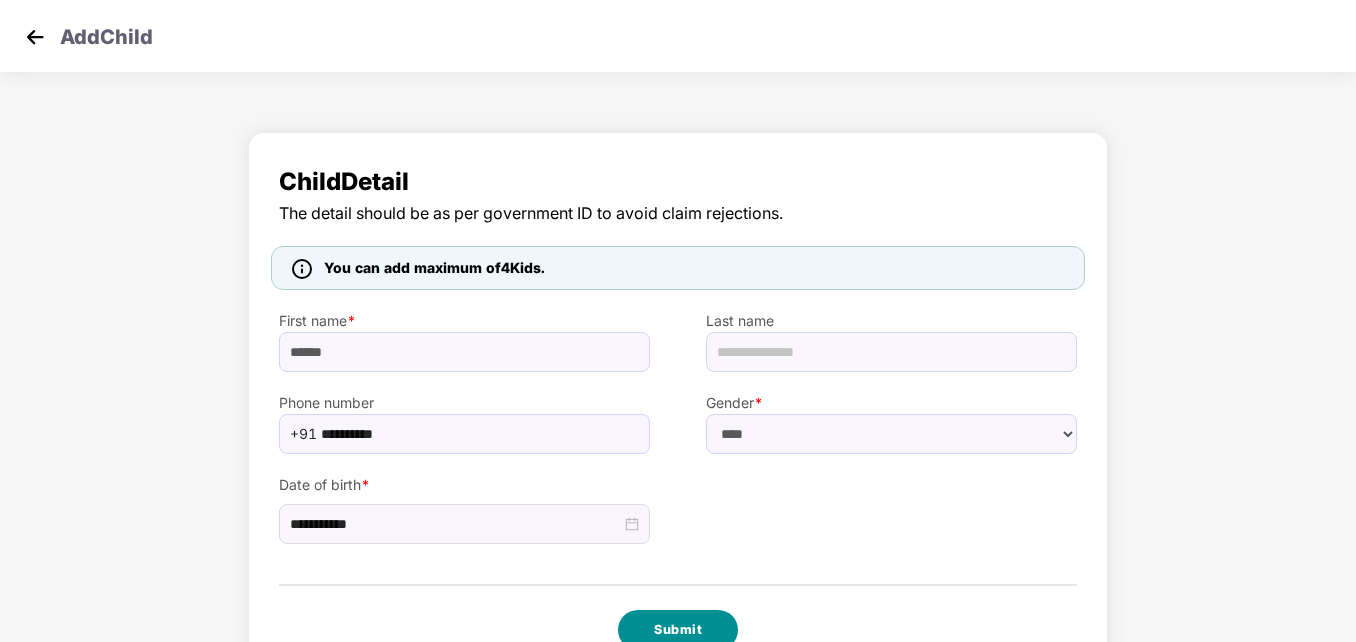 click on "Submit" at bounding box center (678, 630) 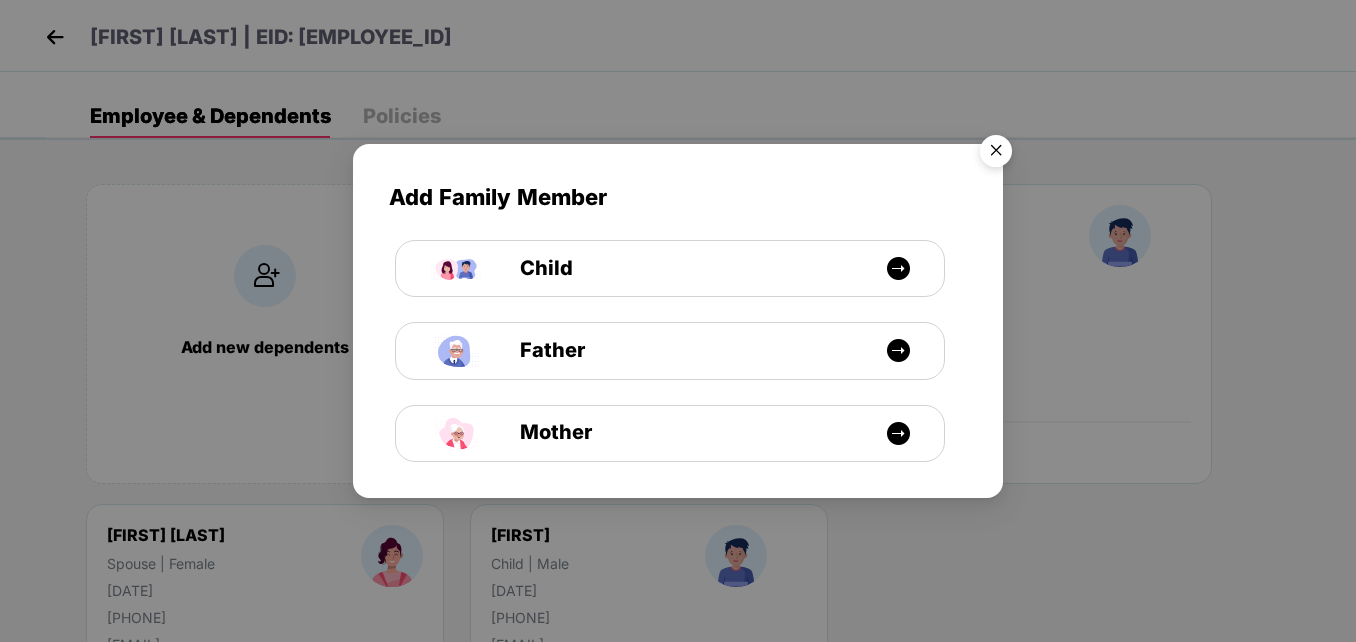 click at bounding box center (996, 154) 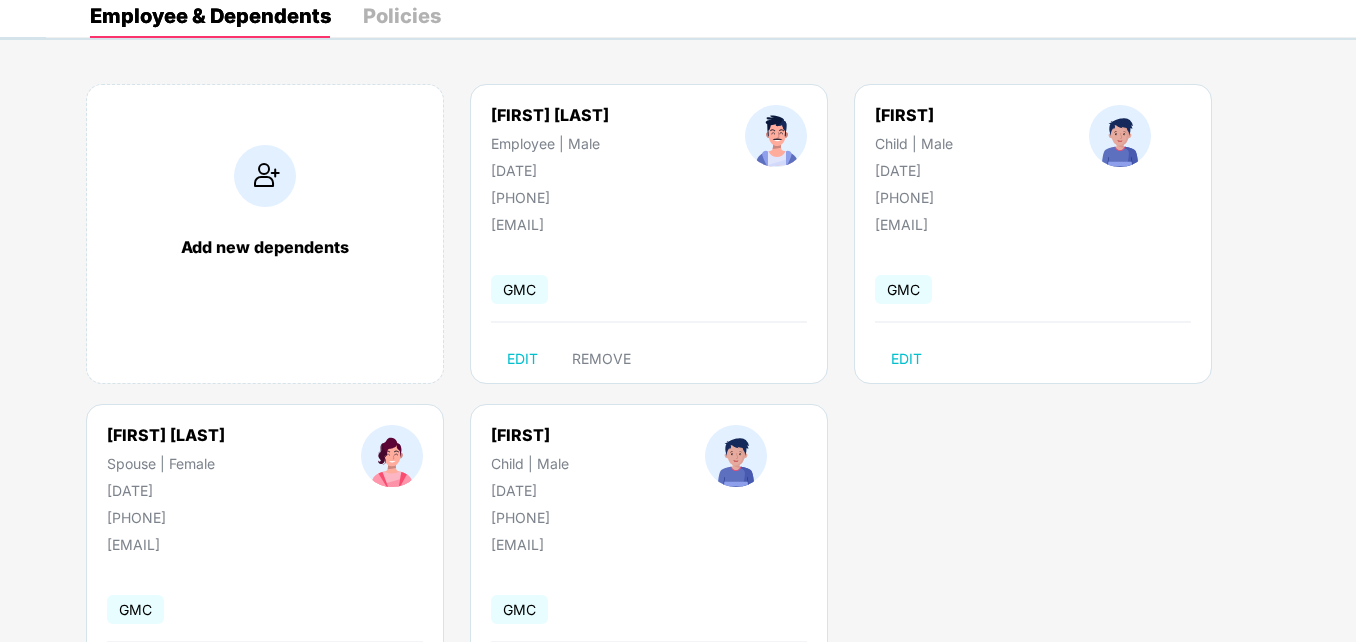 scroll, scrollTop: 200, scrollLeft: 0, axis: vertical 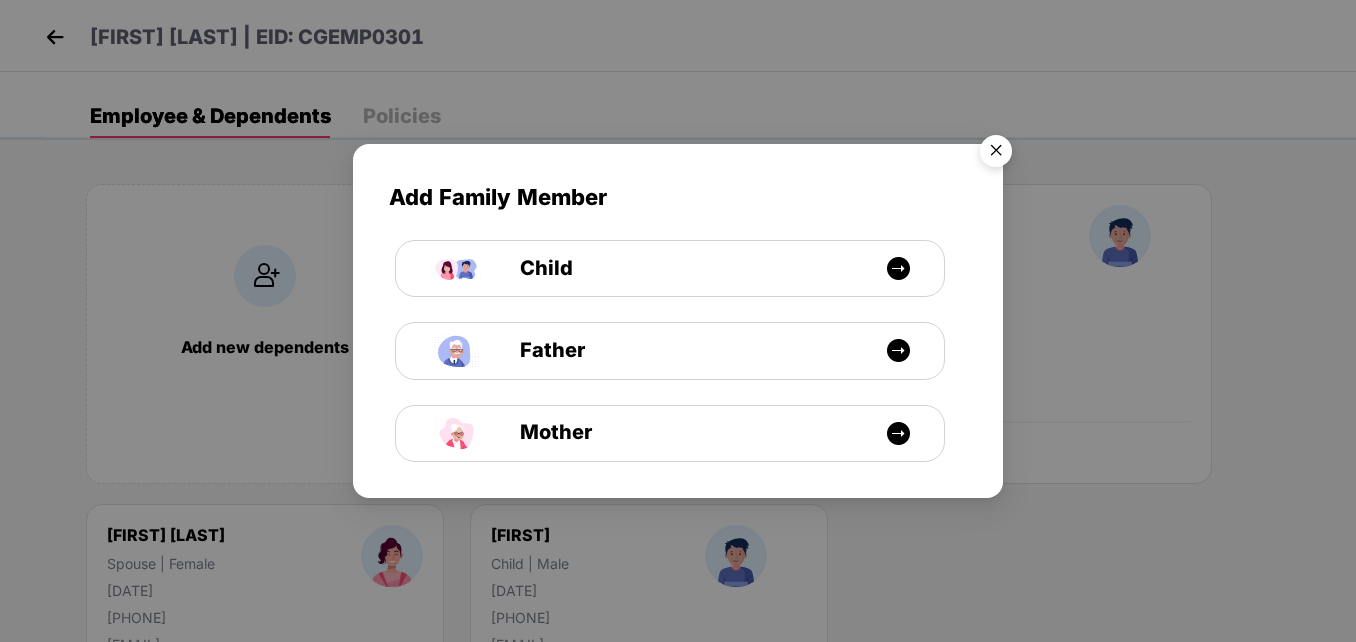 click at bounding box center [996, 154] 